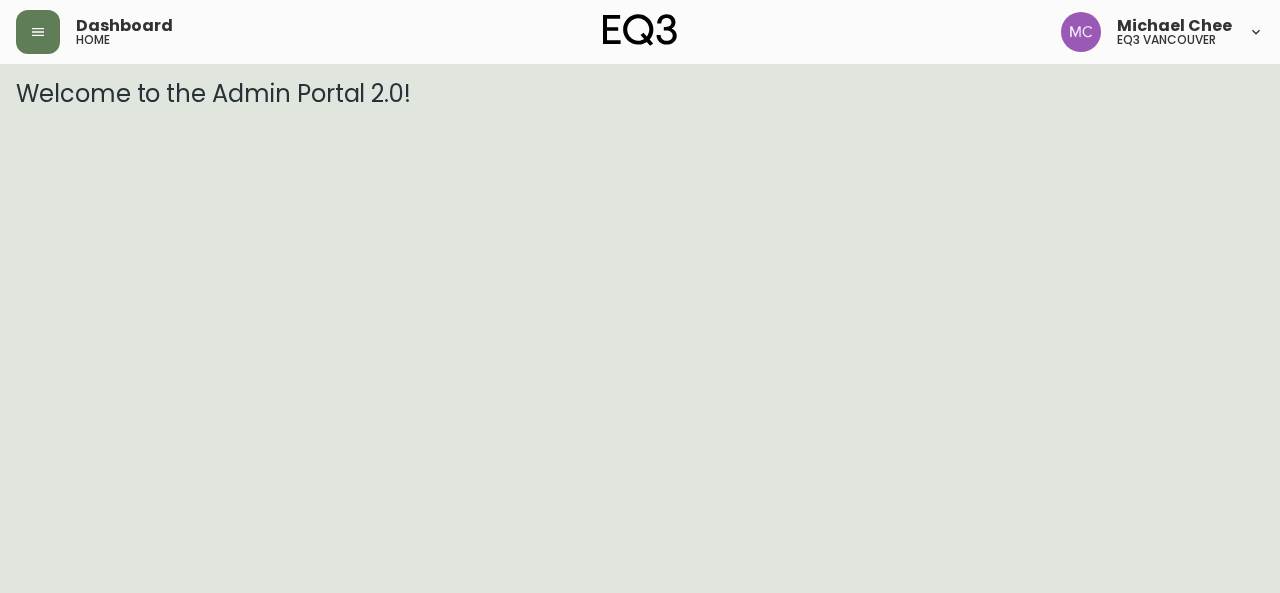 click at bounding box center (38, 32) 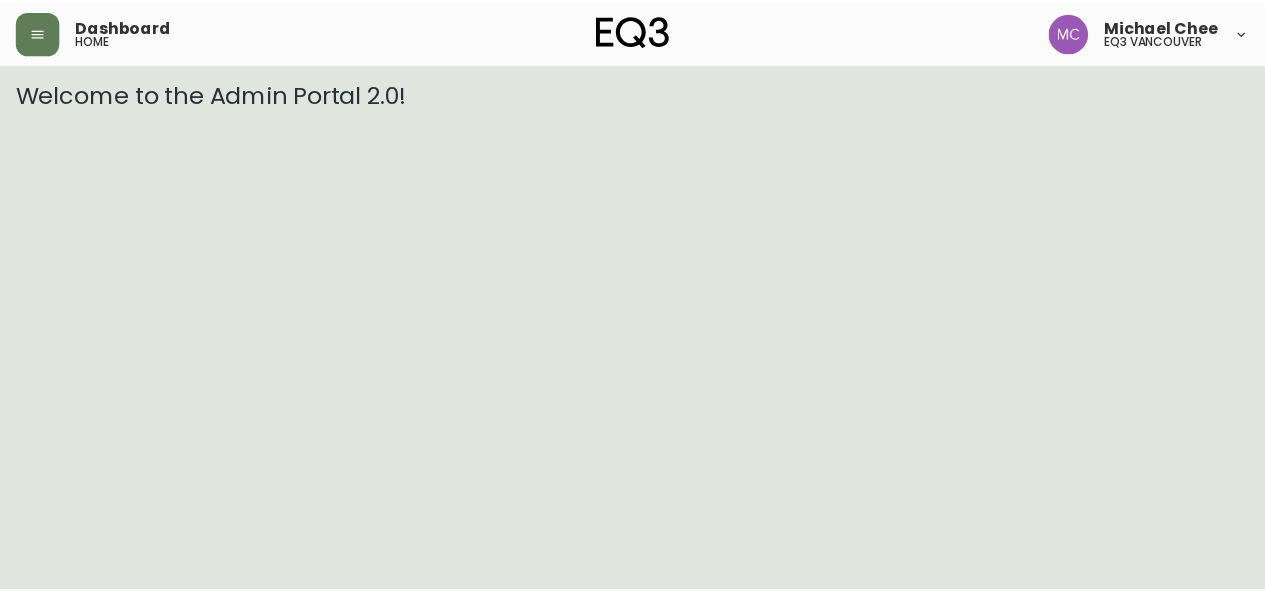 scroll, scrollTop: 0, scrollLeft: 0, axis: both 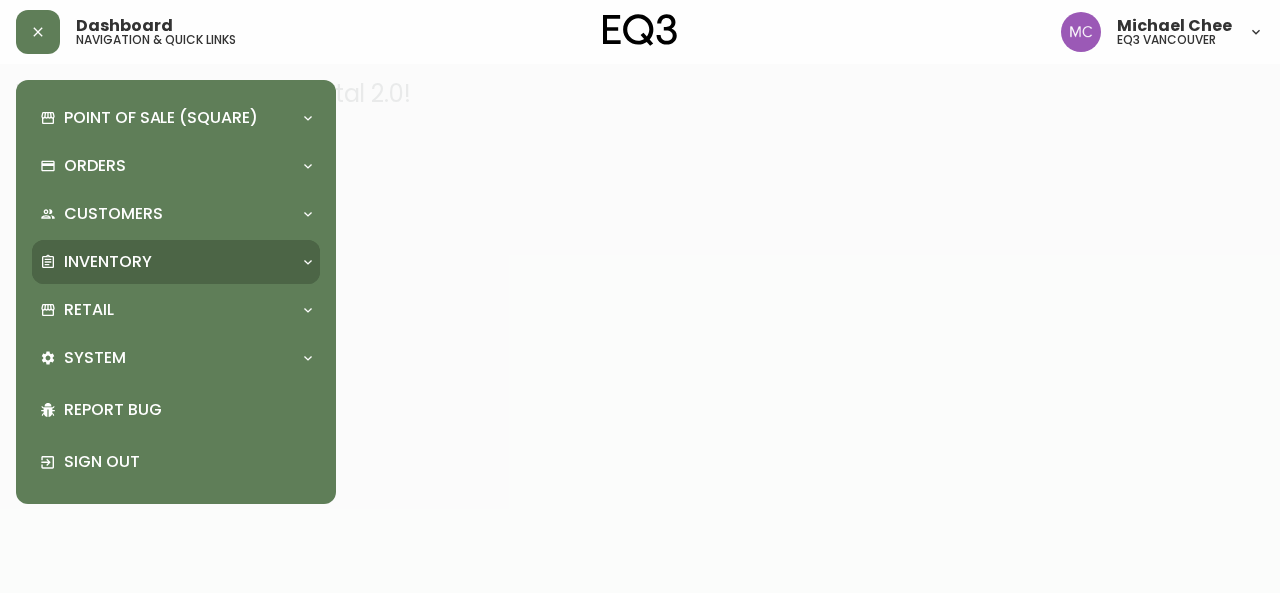 click on "Inventory" at bounding box center (108, 262) 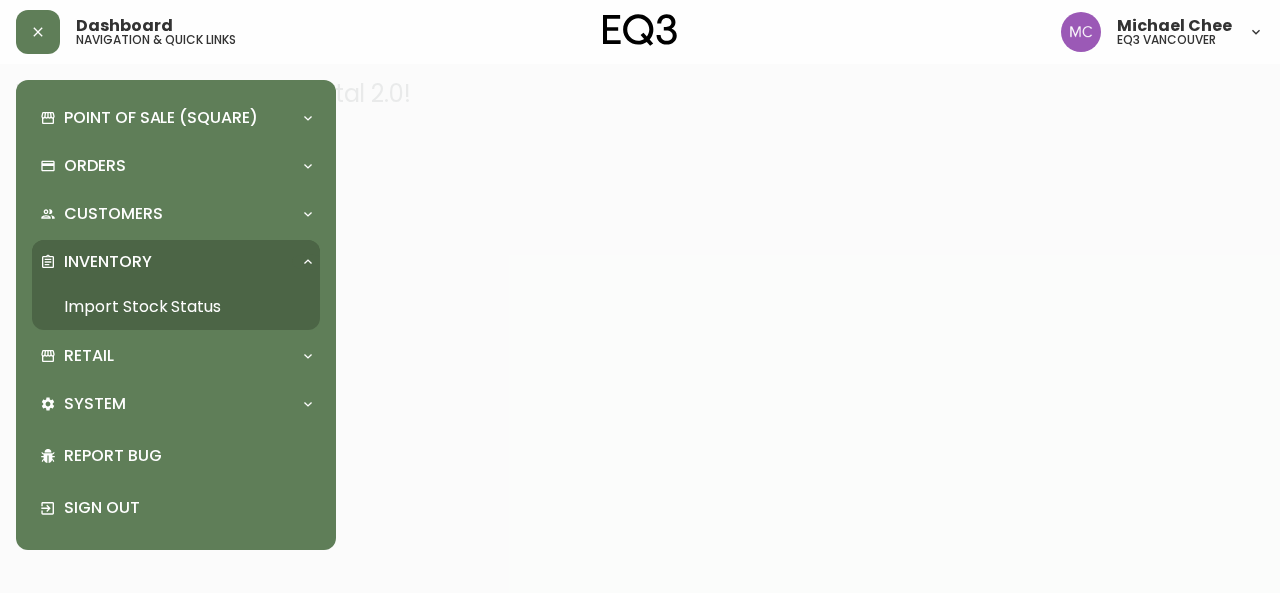click on "Import Stock Status" at bounding box center (176, 307) 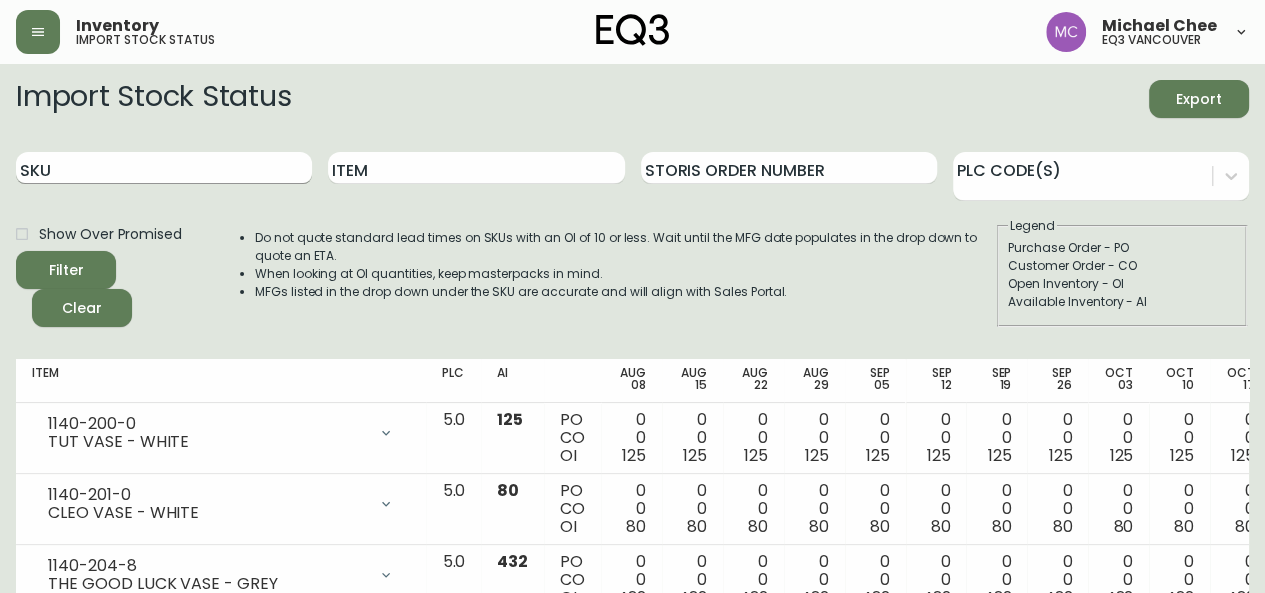 click on "SKU" at bounding box center [164, 168] 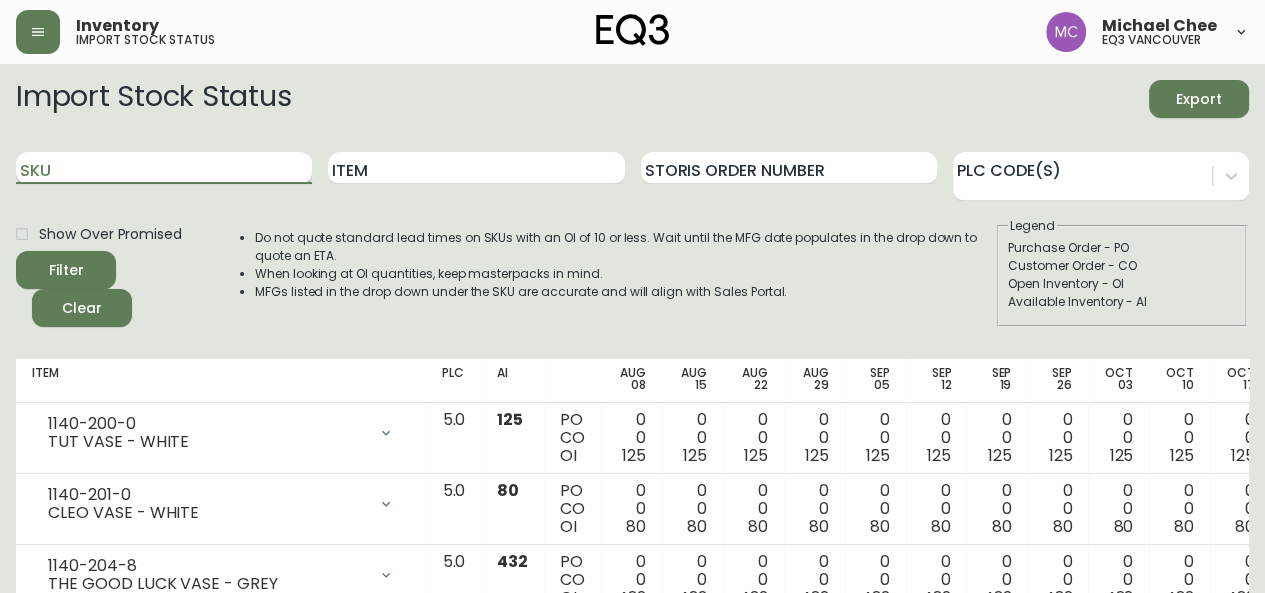 paste on "3180-254-0" 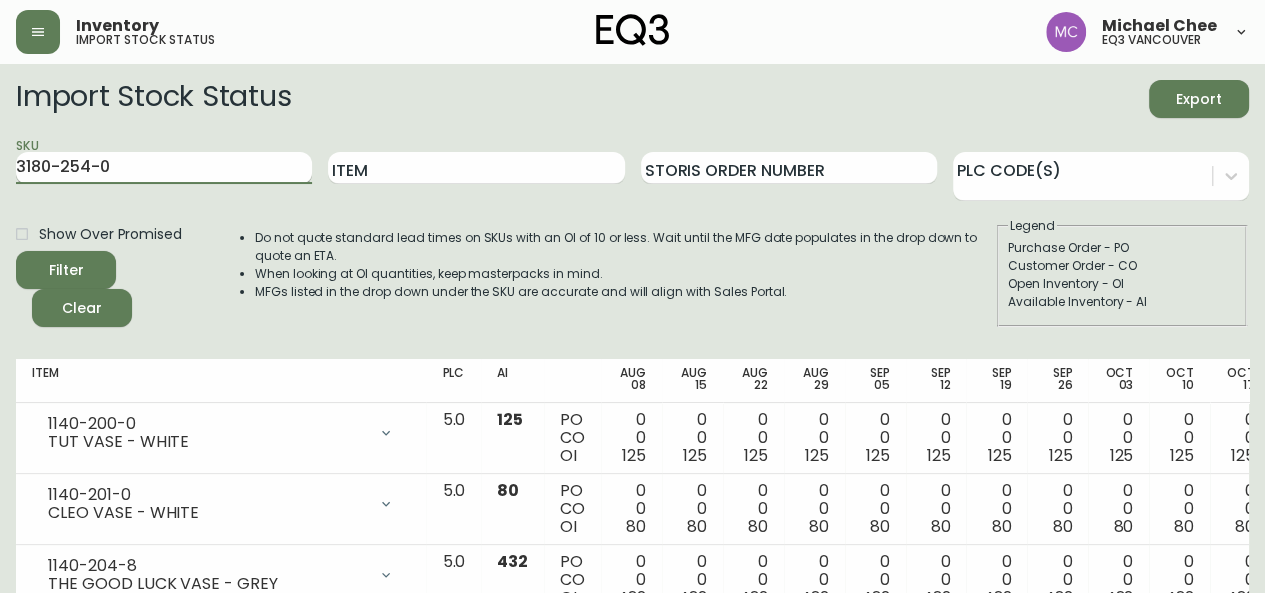 type on "3180-254-0" 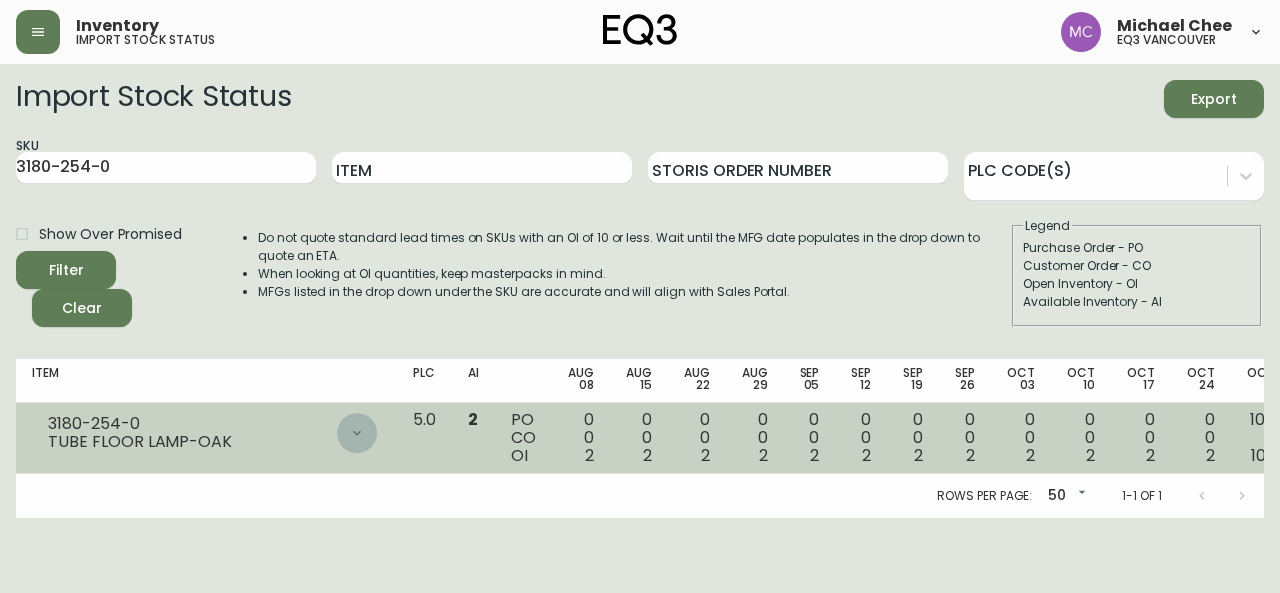 click 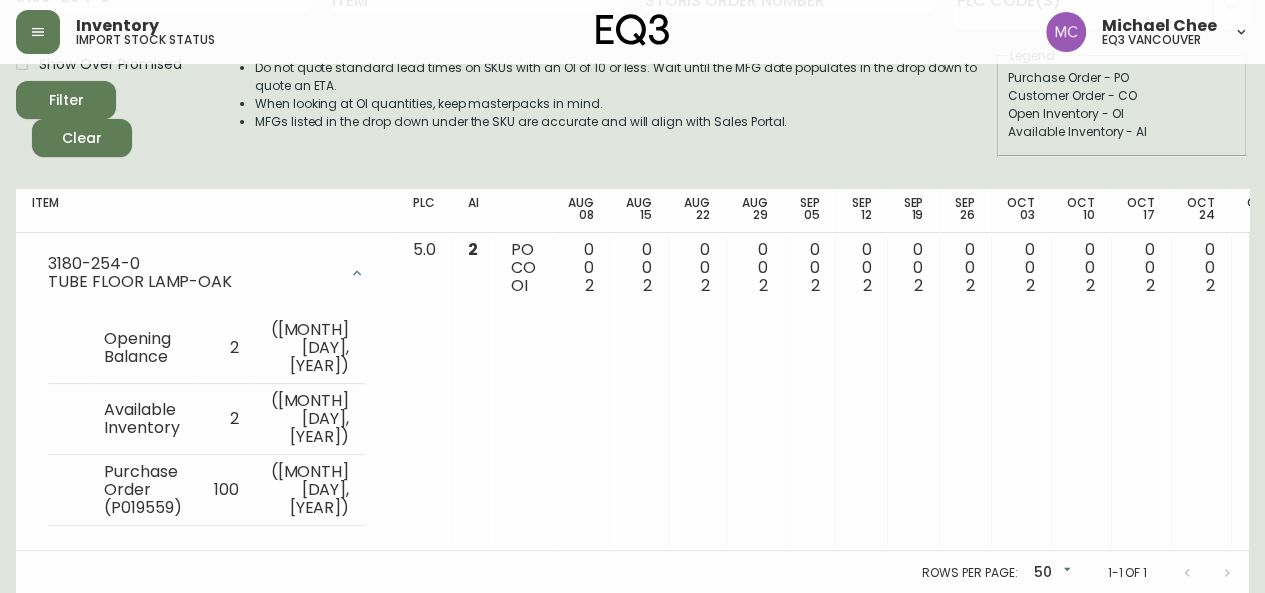 scroll, scrollTop: 186, scrollLeft: 0, axis: vertical 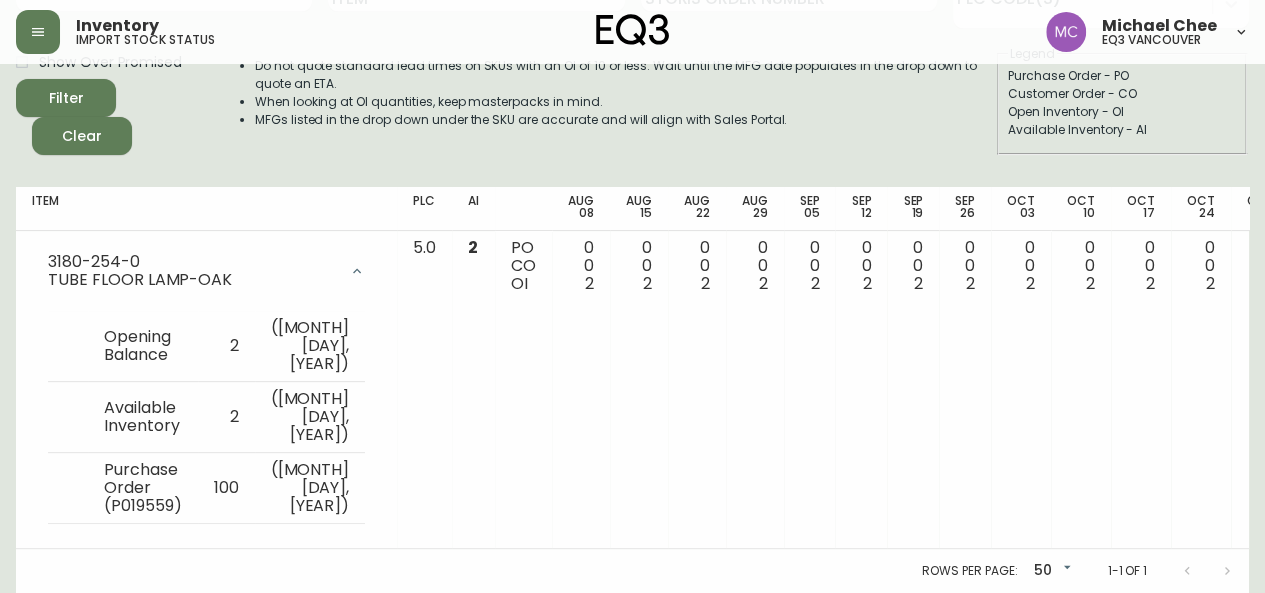 click on "Import Stock Status Export SKU [NUMBER]-[NUMBER]-[NUMBER] Item Storis Order Number PLC Code(s) Show Over Promised Filter Clear Do not quote standard lead times on SKUs with an OI of 10 or less. Wait until the MFG date populates in the drop down to quote an ETA. When looking at OI quantities, keep masterpacks in mind. MFGs listed in the drop down under the SKU are accurate and will align with Sales Portal. Legend Purchase Order - PO Customer Order - CO Open Inventory - OI Available Inventory - AI Item PLC AI Aug 08 Aug 15 Aug 22 Aug 29 Sep 05 Sep 12 Sep 19 Sep 26 Oct 03 Oct 10 Oct 17 Oct 24 Oct 31 Future [NUMBER]-[NUMBER]-[NUMBER] TUBE FLOOR LAMP-OAK Opening Balance 2 ( [MONTH] [DAY], [YEAR] ) Available Inventory 2 ( [MONTH] [DAY], [YEAR] ) Purchase Order (P[NUMBER]) 100 ( [MONTH] [DAY], [YEAR] ) 5.0 2 PO CO OI 0 0 2 0 0 2 0 0 2 0 0 2 0 0 2 0 0 2 0 0 2 0 0 2 0 0 2 100 0 102 0 0 102 Rows per page: 50 50 1-1 of 1" at bounding box center [632, 242] 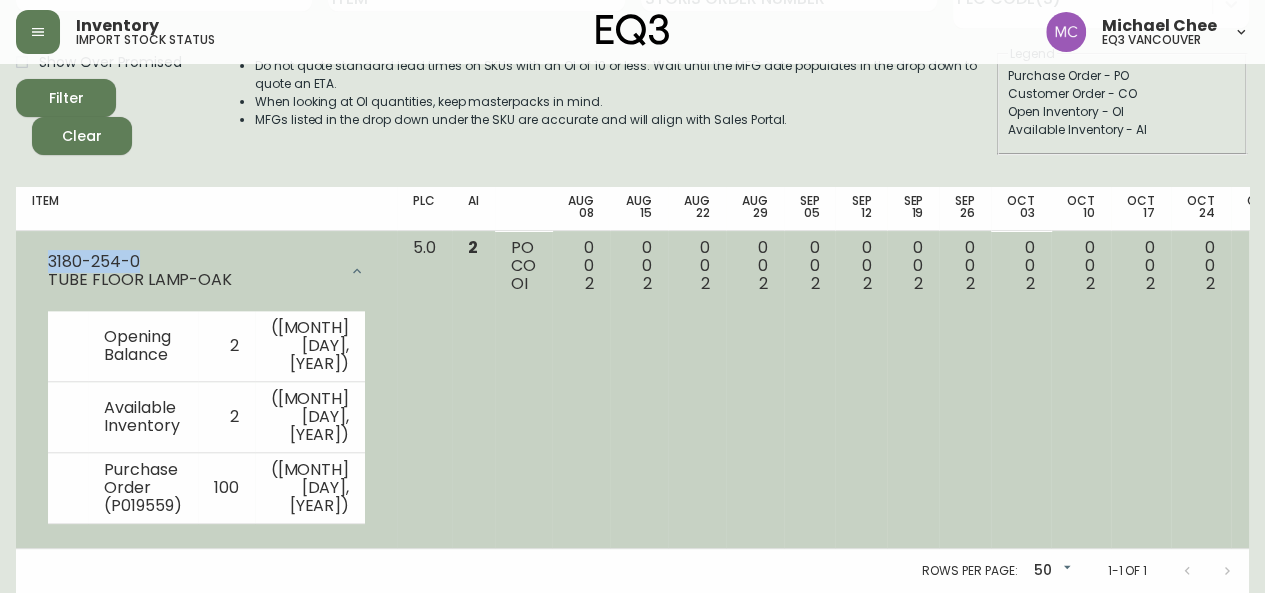 drag, startPoint x: 140, startPoint y: 248, endPoint x: 45, endPoint y: 227, distance: 97.29337 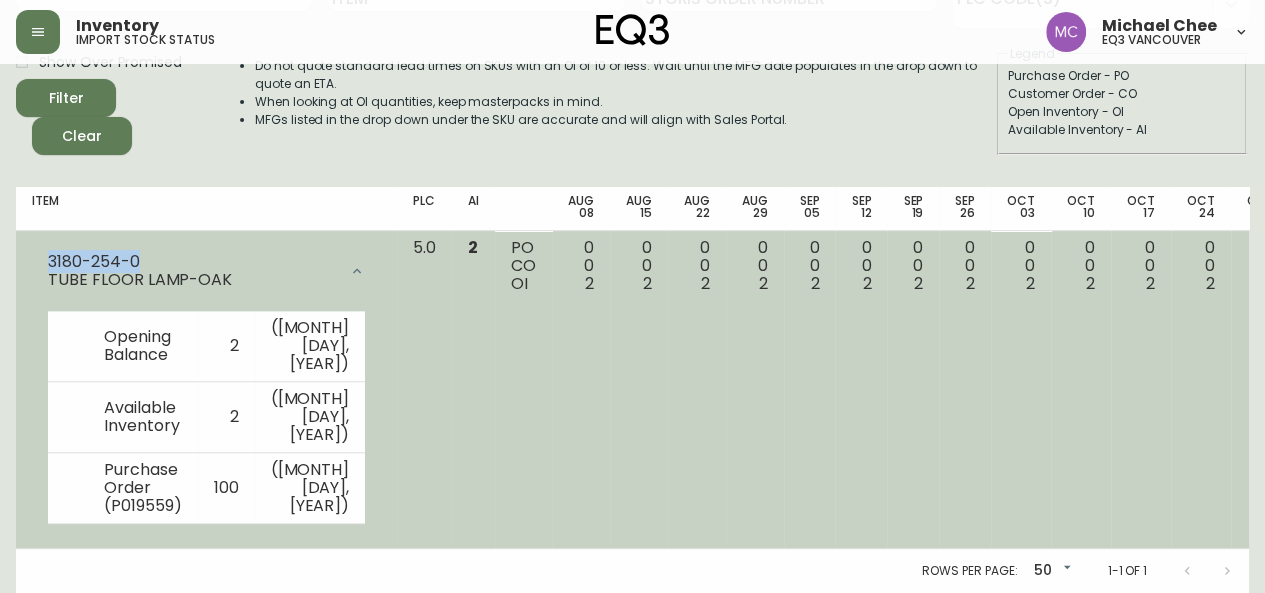 click on "[NUMBER]-[NUMBER]-[NUMBER] TUBE FLOOR LAMP-OAK" at bounding box center [206, 271] 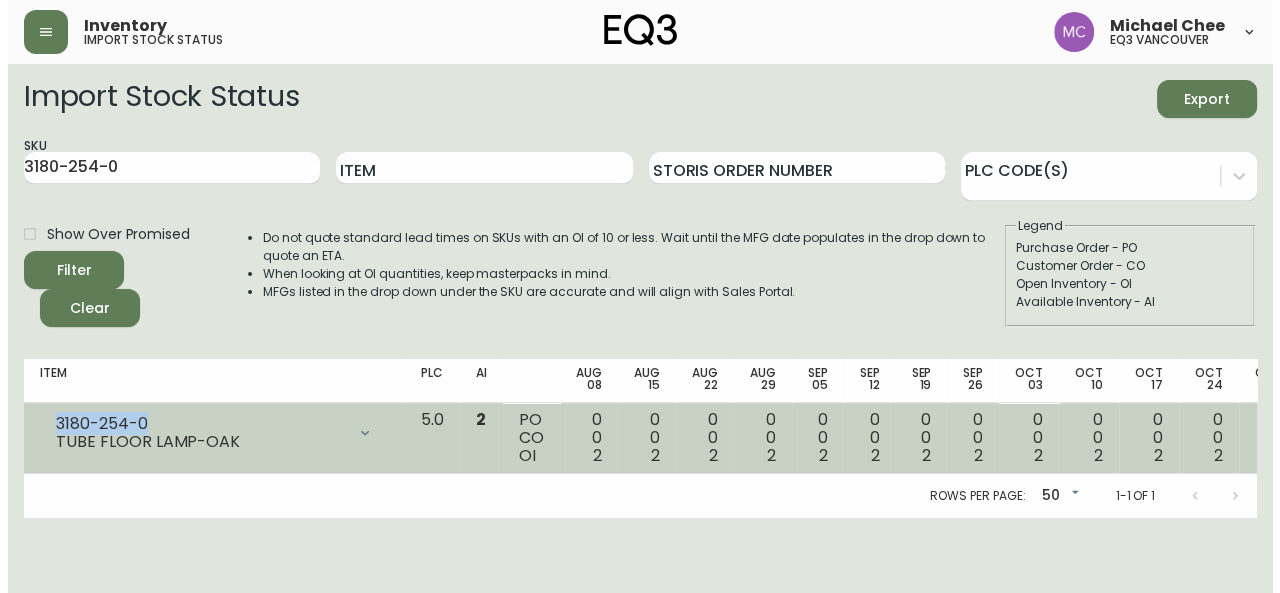 scroll, scrollTop: 0, scrollLeft: 0, axis: both 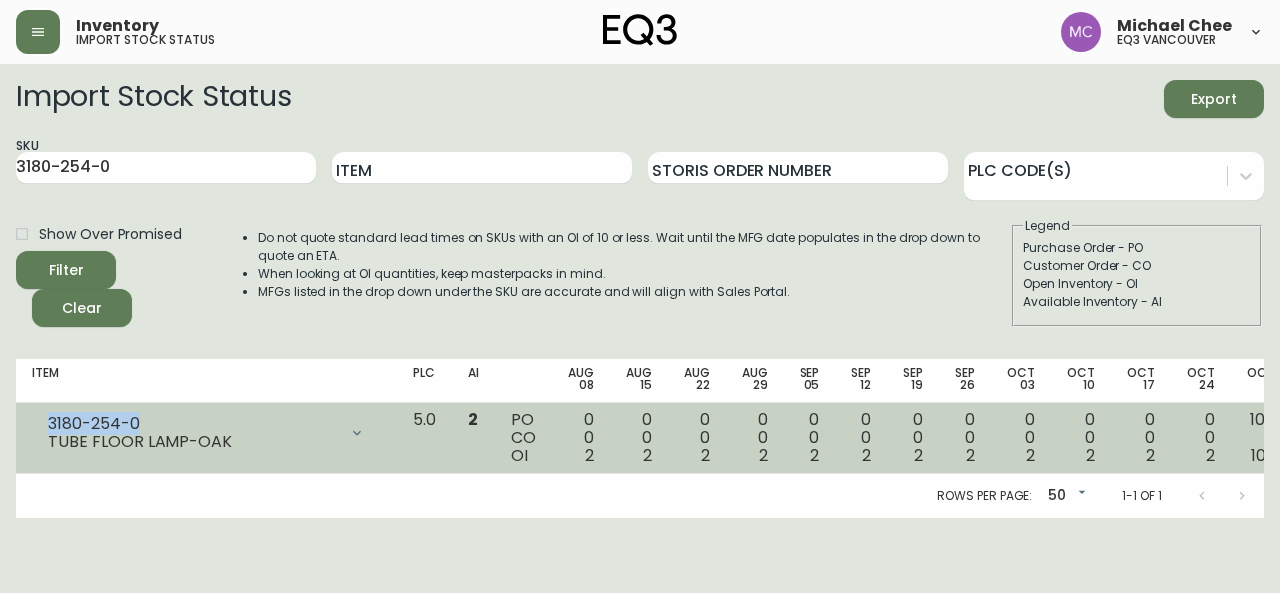 copy on "3180-254-0" 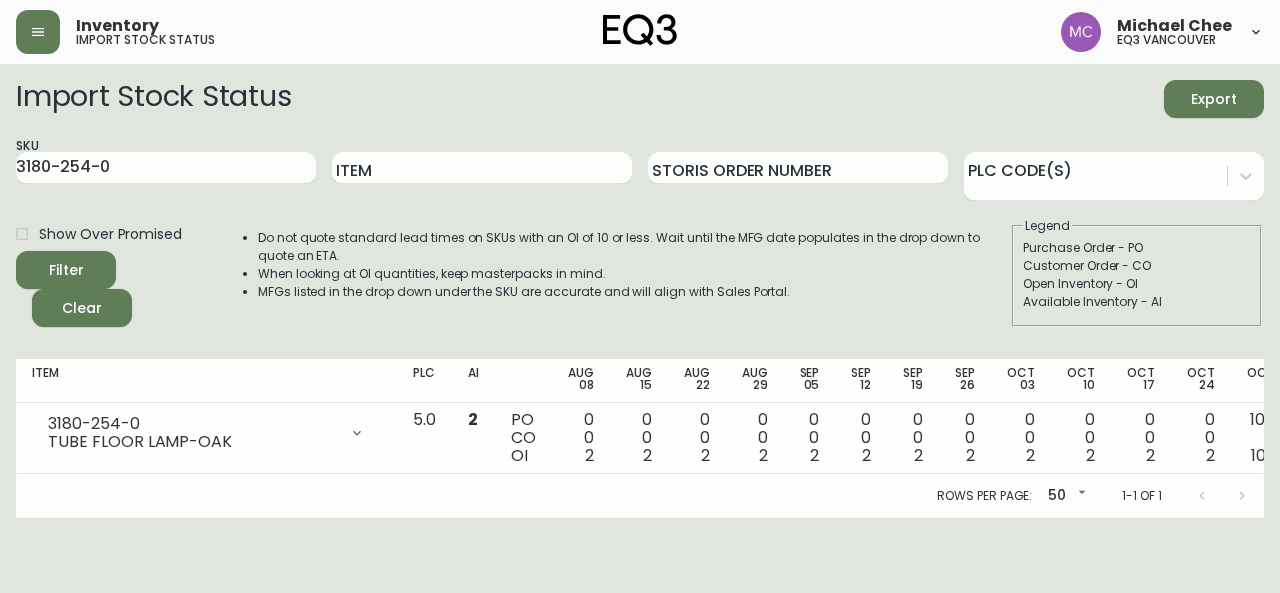 click on "Import Stock Status Export SKU [NUMBER]-[NUMBER]-[NUMBER] Item Storis Order Number PLC Code(s) Show Over Promised Filter Clear Do not quote standard lead times on SKUs with an OI of 10 or less. Wait until the MFG date populates in the drop down to quote an ETA. When looking at OI quantities, keep masterpacks in mind. MFGs listed in the drop down under the SKU are accurate and will align with Sales Portal. Legend Purchase Order - PO Customer Order - CO Open Inventory - OI Available Inventory - AI Item PLC AI Aug 08 Aug 15 Aug 22 Aug 29 Sep 05 Sep 12 Sep 19 Sep 26 Oct 03 Oct 10 Oct 17 Oct 24 Oct 31 Future [NUMBER]-[NUMBER]-[NUMBER] TUBE FLOOR LAMP-OAK Opening Balance 2 ( [MONTH] [DAY], [YEAR] ) Available Inventory 2 ( [MONTH] [DAY], [YEAR] ) Purchase Order (P[NUMBER]) 100 ( [MONTH] [DAY], [YEAR] ) 5.0 2 PO CO OI 0 0 2 0 0 2 0 0 2 0 0 2 0 0 2 0 0 2 0 0 2 0 0 2 0 0 2 100 0 102 0 0 102 Rows per page: 50 50 1-1 of 1" at bounding box center [640, 291] 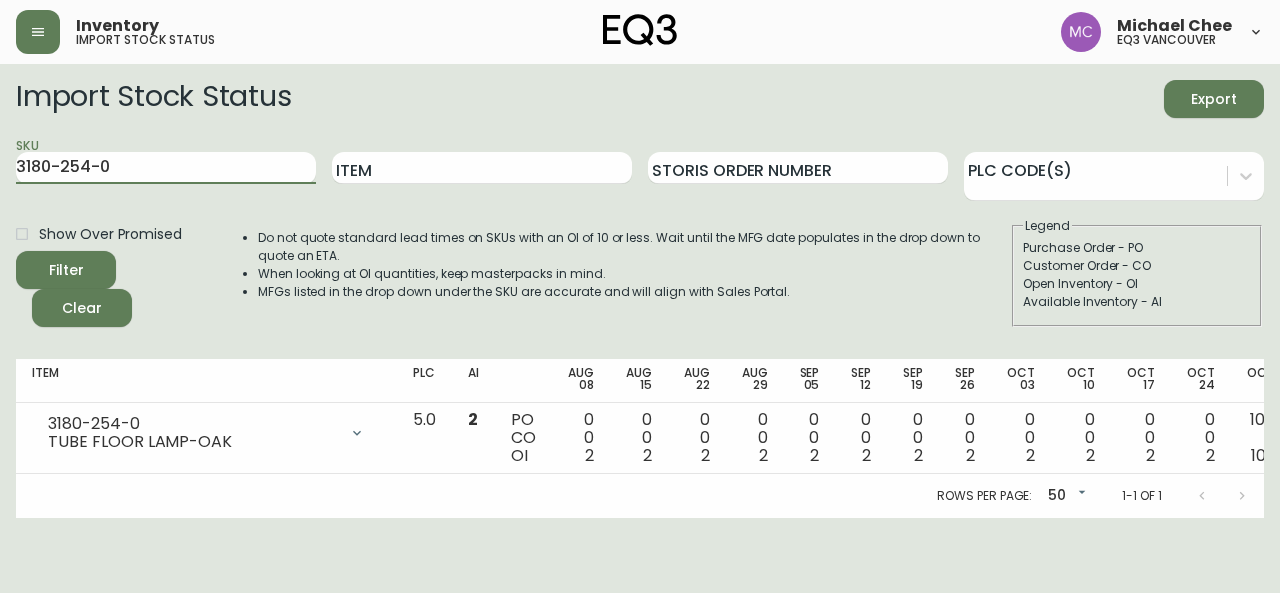 drag, startPoint x: 140, startPoint y: 161, endPoint x: 0, endPoint y: 145, distance: 140.91132 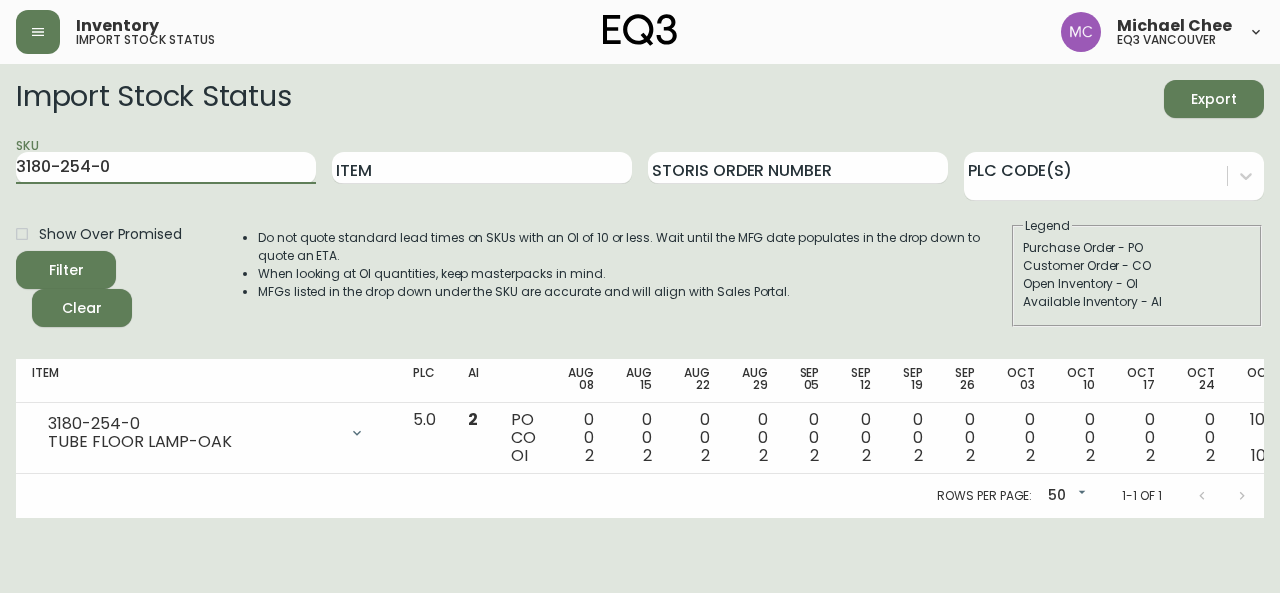 click on "Import Stock Status Export SKU [NUMBER]-[NUMBER]-[NUMBER] Item Storis Order Number PLC Code(s) Show Over Promised Filter Clear Do not quote standard lead times on SKUs with an OI of 10 or less. Wait until the MFG date populates in the drop down to quote an ETA. When looking at OI quantities, keep masterpacks in mind. MFGs listed in the drop down under the SKU are accurate and will align with Sales Portal. Legend Purchase Order - PO Customer Order - CO Open Inventory - OI Available Inventory - AI Item PLC AI Aug 08 Aug 15 Aug 22 Aug 29 Sep 05 Sep 12 Sep 19 Sep 26 Oct 03 Oct 10 Oct 17 Oct 24 Oct 31 Future [NUMBER]-[NUMBER]-[NUMBER] TUBE FLOOR LAMP-OAK Opening Balance 2 ( [MONTH] [DAY], [YEAR] ) Available Inventory 2 ( [MONTH] [DAY], [YEAR] ) Purchase Order (P[NUMBER]) 100 ( [MONTH] [DAY], [YEAR] ) 5.0 2 PO CO OI 0 0 2 0 0 2 0 0 2 0 0 2 0 0 2 0 0 2 0 0 2 0 0 2 0 0 2 100 0 102 0 0 102 Rows per page: 50 50 1-1 of 1" at bounding box center (640, 291) 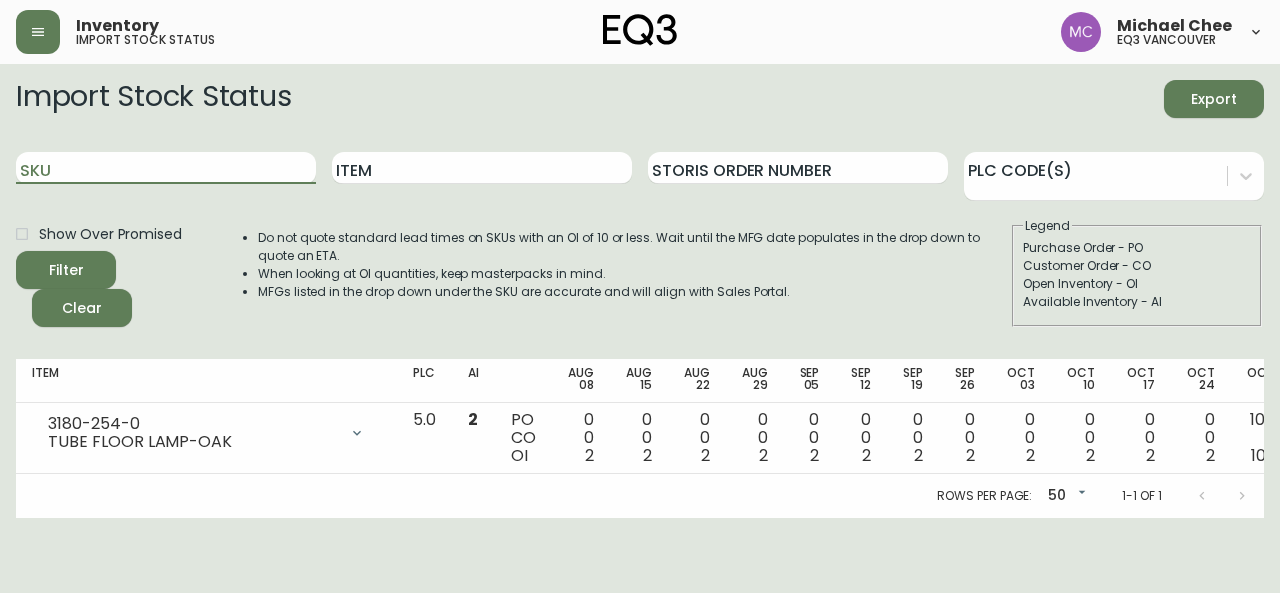 paste on "7130-428-16" 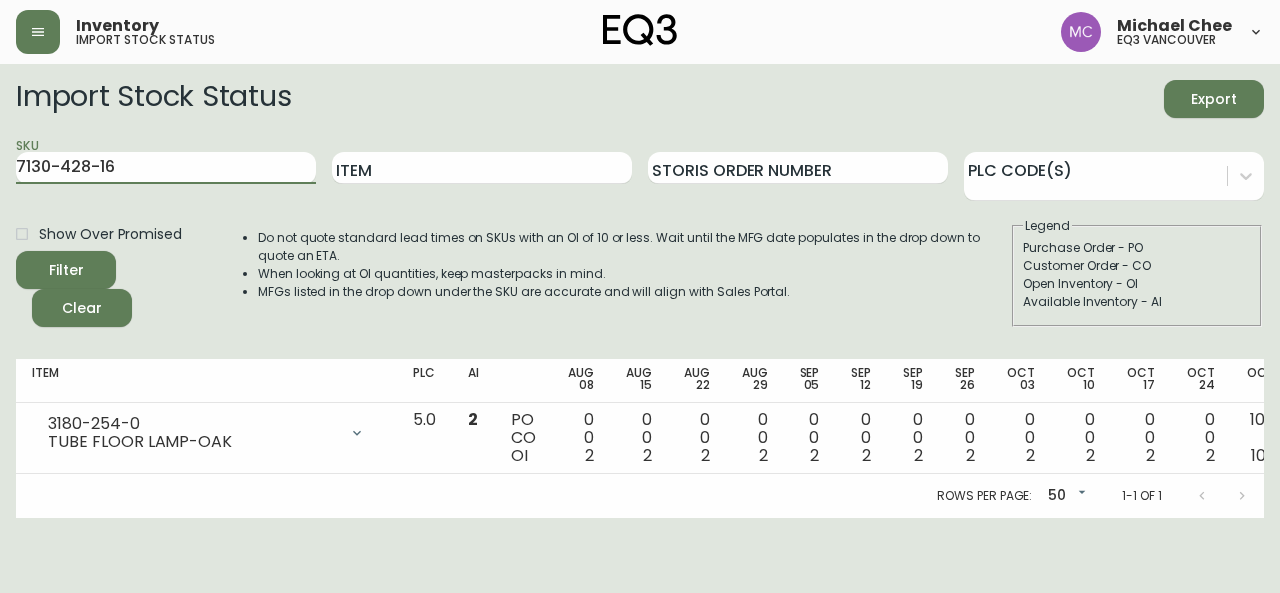 type on "7130-428-16" 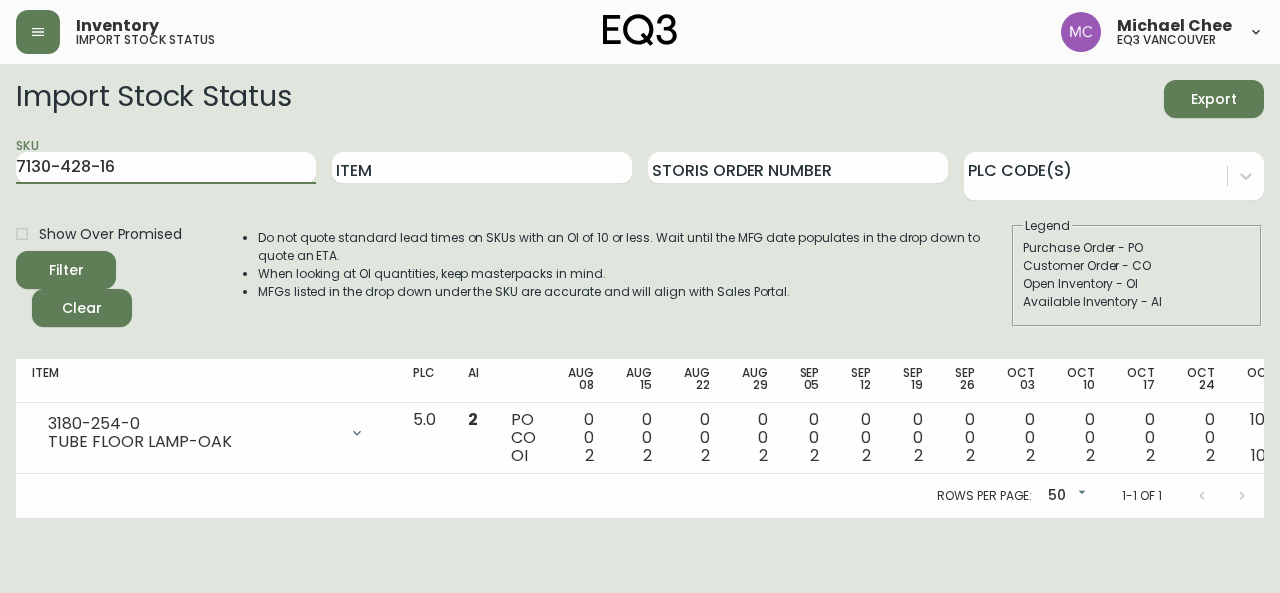 click on "Filter" at bounding box center [66, 270] 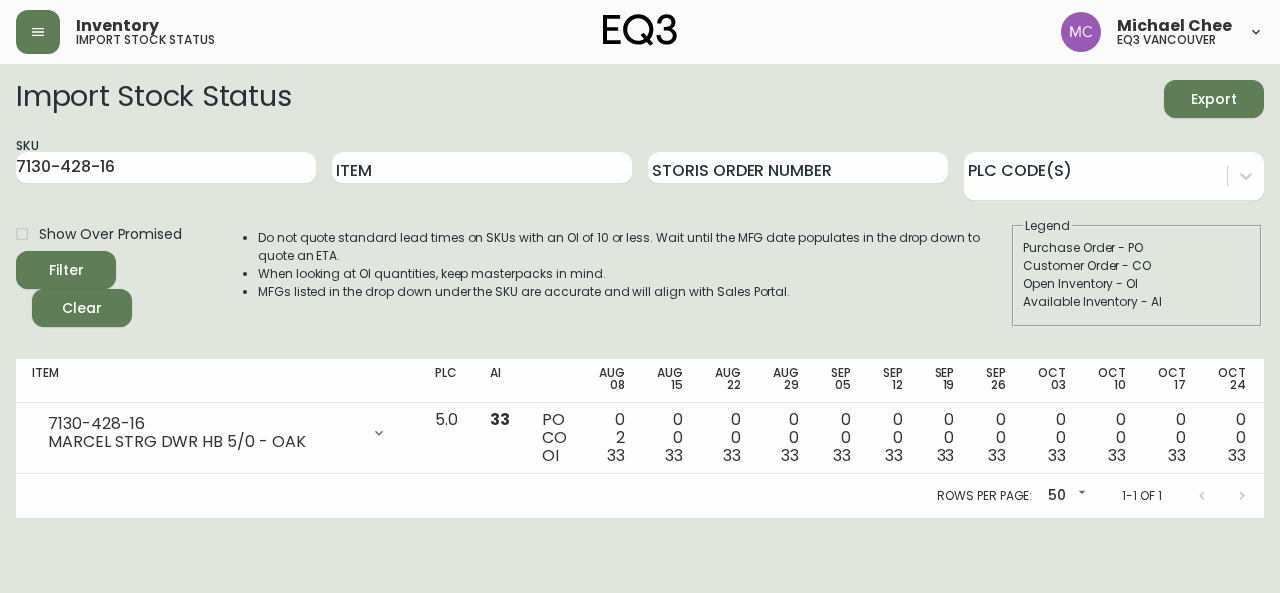click on "Import Stock Status Export SKU [NUMBER]-[NUMBER]-[NUMBER] Item Storis Order Number PLC Code(s) Show Over Promised Filter Clear Do not quote standard lead times on SKUs with an OI of 10 or less. Wait until the MFG date populates in the drop down to quote an ETA. When looking at OI quantities, keep masterpacks in mind. MFGs listed in the drop down under the SKU are accurate and will align with Sales Portal. Legend Purchase Order - PO Customer Order - CO Open Inventory - OI Available Inventory - AI Item PLC AI Aug 08 Aug 15 Aug 22 Aug 29 Sep 05 Sep 12 Sep 19 Sep 26 Oct 03 Oct 10 Oct 17 Oct 24 Oct 31 Future [NUMBER]-[NUMBER]-[NUMBER] MARCEL STRG DWR HB 5/0 - OAK Opening Balance 35 ( [MONTH] [DAY], [YEAR] ) Customer Order ([NUMBER]) 1 ( [MONTH] [DAY], [YEAR] ) Customer Order ([NUMBER]) 1 ( [MONTH] [DAY], [YEAR] ) Available Inventory 33 ( [MONTH] [DAY], [YEAR] ) 5.0 33 PO CO OI 0 2 33 0 0 33 0 0 33 0 0 33 0 0 33 0 0 33 0 0 33 0 0 33 0 0 33 0 0 33 0 0 33 0 0 33 Rows per page: 50 50 1-1 of 1" at bounding box center (640, 291) 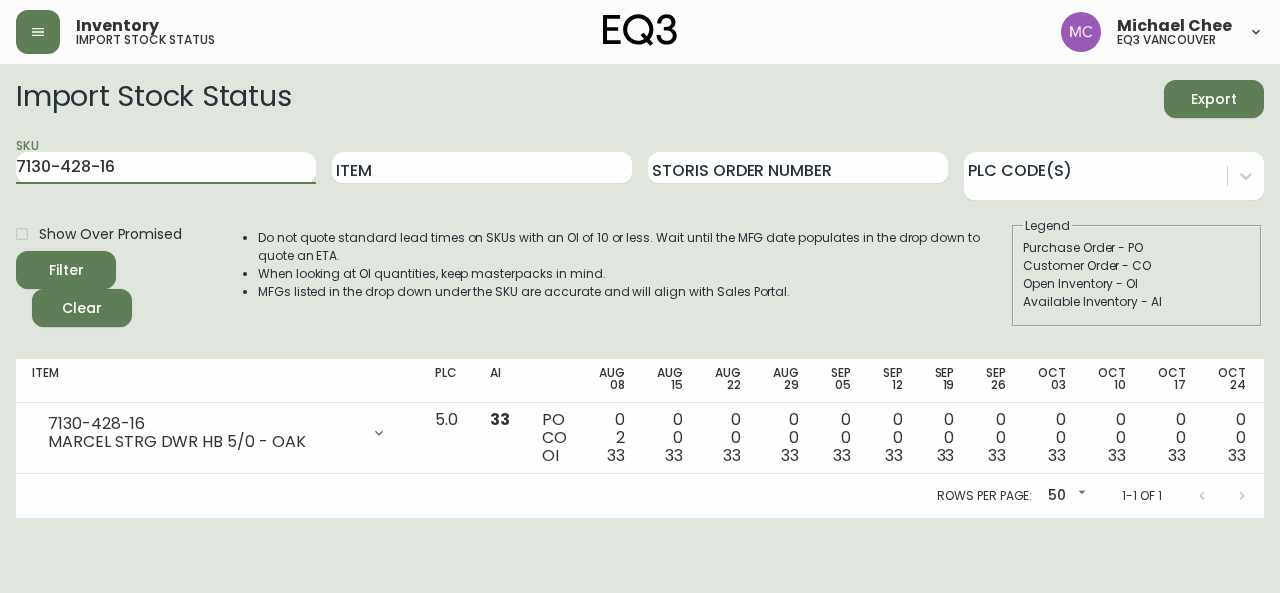 drag, startPoint x: 157, startPoint y: 174, endPoint x: 0, endPoint y: 153, distance: 158.39824 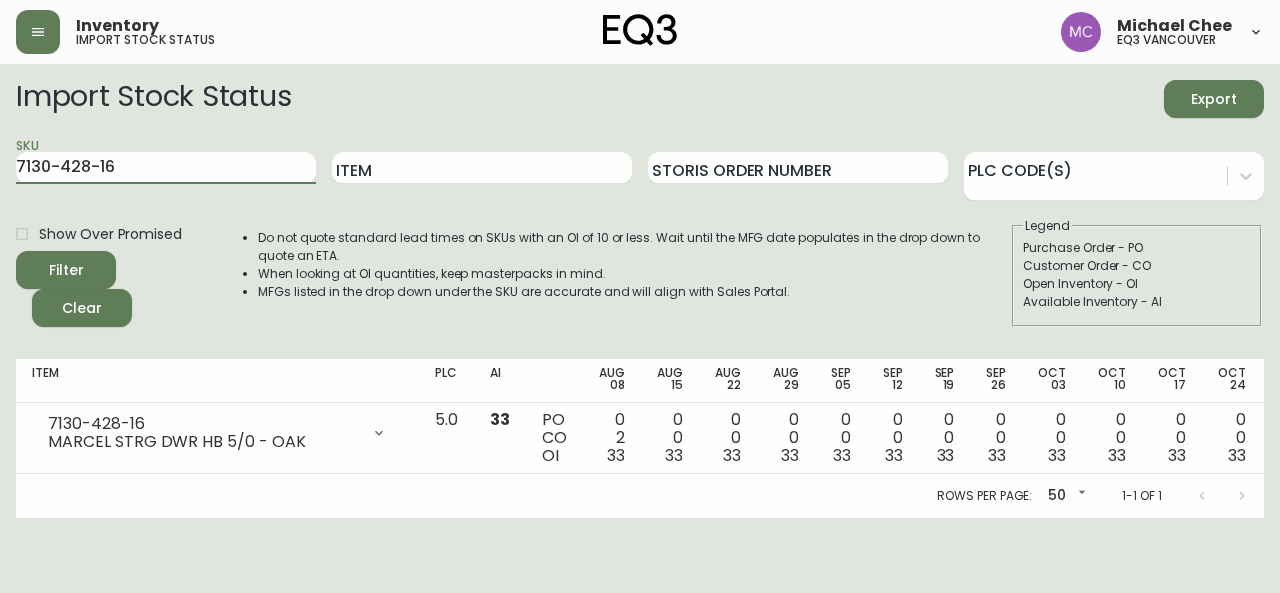 click on "Import Stock Status Export SKU [NUMBER]-[NUMBER]-[NUMBER] Item Storis Order Number PLC Code(s) Show Over Promised Filter Clear Do not quote standard lead times on SKUs with an OI of 10 or less. Wait until the MFG date populates in the drop down to quote an ETA. When looking at OI quantities, keep masterpacks in mind. MFGs listed in the drop down under the SKU are accurate and will align with Sales Portal. Legend Purchase Order - PO Customer Order - CO Open Inventory - OI Available Inventory - AI Item PLC AI Aug 08 Aug 15 Aug 22 Aug 29 Sep 05 Sep 12 Sep 19 Sep 26 Oct 03 Oct 10 Oct 17 Oct 24 Oct 31 Future [NUMBER]-[NUMBER]-[NUMBER] MARCEL STRG DWR HB 5/0 - OAK Opening Balance 35 ( [MONTH] [DAY], [YEAR] ) Customer Order ([NUMBER]) 1 ( [MONTH] [DAY], [YEAR] ) Customer Order ([NUMBER]) 1 ( [MONTH] [DAY], [YEAR] ) Available Inventory 33 ( [MONTH] [DAY], [YEAR] ) 5.0 33 PO CO OI 0 2 33 0 0 33 0 0 33 0 0 33 0 0 33 0 0 33 0 0 33 0 0 33 0 0 33 0 0 33 0 0 33 0 0 33 Rows per page: 50 50 1-1 of 1" at bounding box center (640, 291) 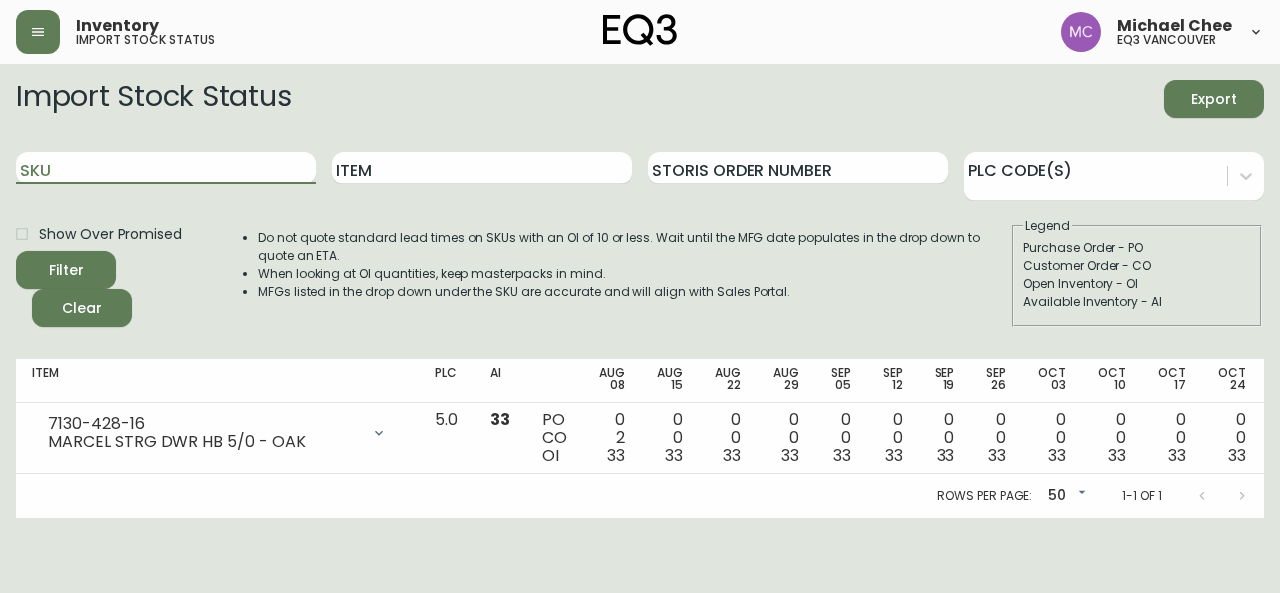 paste on "7130-412-16" 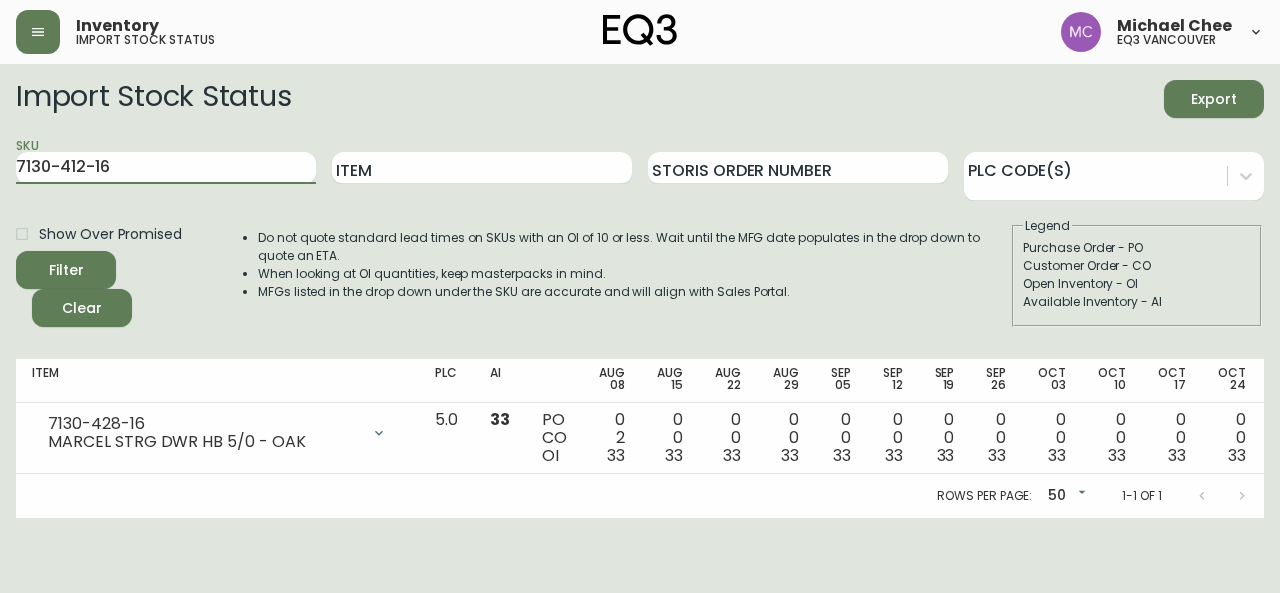 type on "7130-412-16" 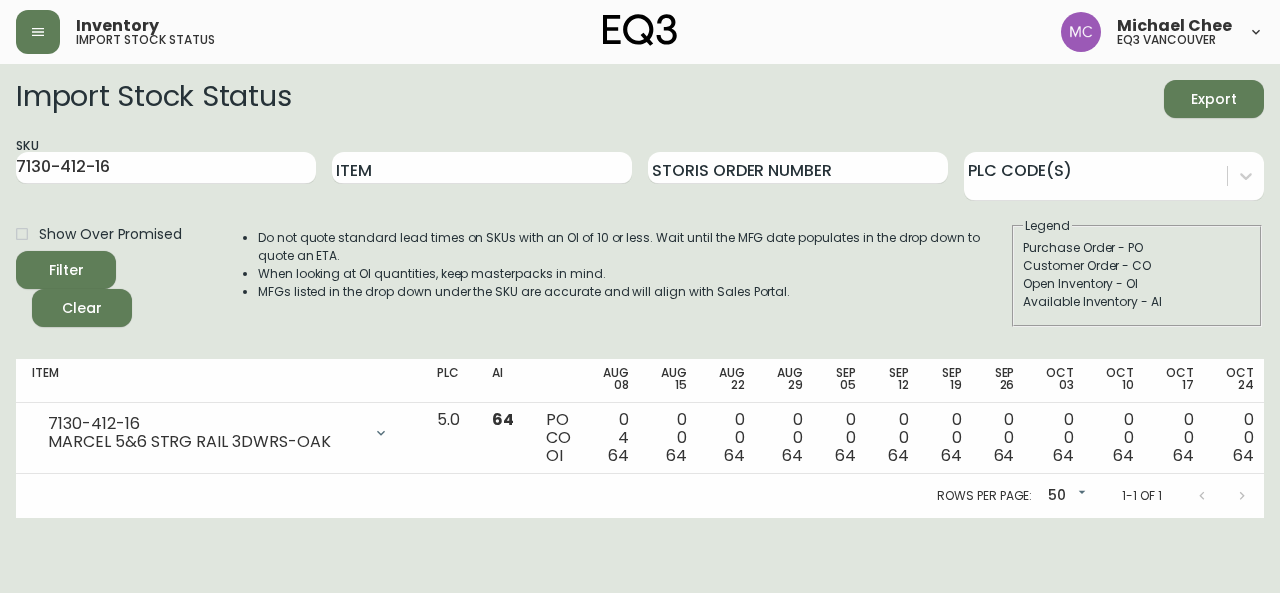 click on "Import Stock Status Export SKU [NUMBER]-[NUMBER]-[NUMBER] Item Storis Order Number PLC Code(s) Show Over Promised Filter Clear Do not quote standard lead times on SKUs with an OI of 10 or less. Wait until the MFG date populates in the drop down to quote an ETA. When looking at OI quantities, keep masterpacks in mind. MFGs listed in the drop down under the SKU are accurate and will align with Sales Portal. Legend Purchase Order - PO Customer Order - CO Open Inventory - OI Available Inventory - AI Item PLC AI Aug 08 Aug 15 Aug 22 Aug 29 Sep 05 Sep 12 Sep 19 Sep 26 Oct 03 Oct 10 Oct 17 Oct 24 Oct 31 Future [NUMBER]-[NUMBER]-[NUMBER] MARCEL 5&6 STRG RAIL 3DWRS-OAK Opening Balance 68 ( [MONTH] [DAY], [YEAR] ) Customer Order ([NUMBER]) 2 ( [MONTH] [DAY], [YEAR] ) Customer Order ([NUMBER]) 2 ( [MONTH] [DAY], [YEAR] ) Available Inventory 64 ( [MONTH] [DAY], [YEAR] ) 5.0 64 PO CO OI 0 4 64 0 0 64 0 0 64 0 0 64 0 0 64 0 0 64 0 0 64 0 0 64 0 0 64 0 0 64 0 0 64 0 0 64 Rows per page: 50 50 1-1 of 1" at bounding box center (640, 291) 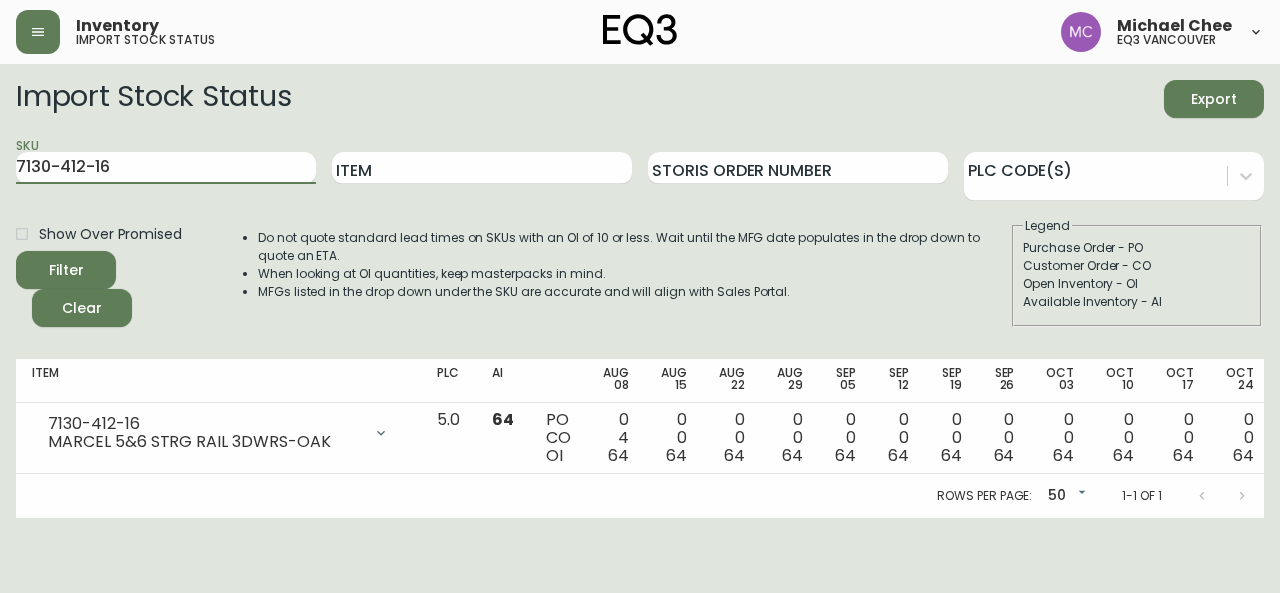 drag, startPoint x: 130, startPoint y: 168, endPoint x: 0, endPoint y: 161, distance: 130.18832 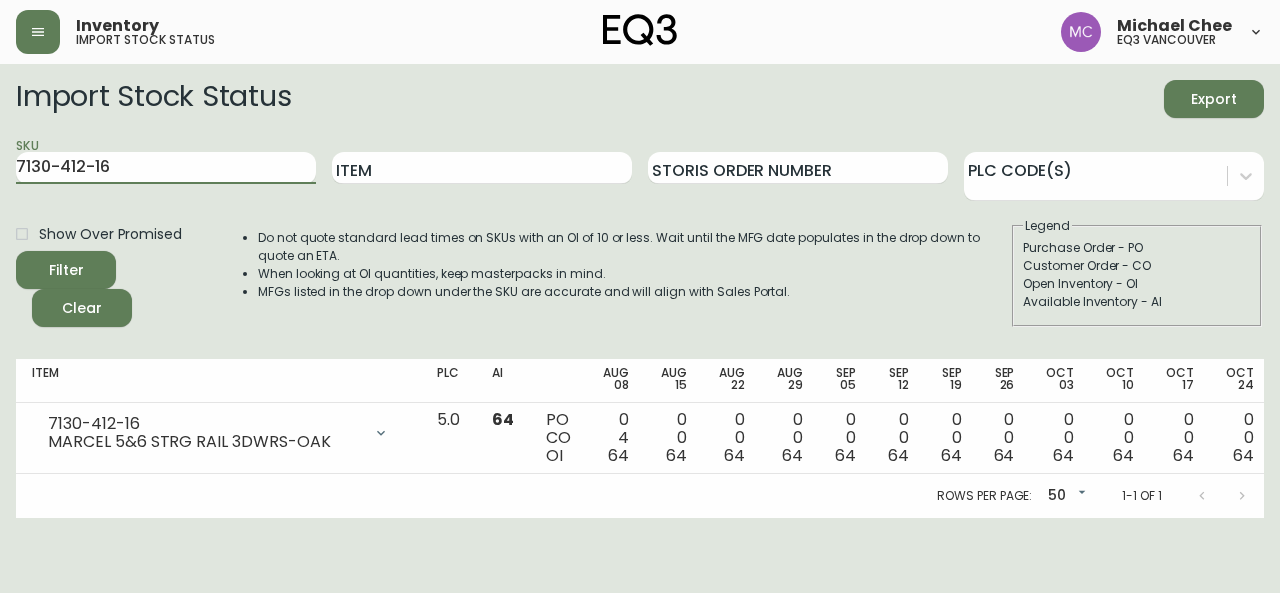 click on "Import Stock Status Export SKU [NUMBER]-[NUMBER]-[NUMBER] Item Storis Order Number PLC Code(s) Show Over Promised Filter Clear Do not quote standard lead times on SKUs with an OI of 10 or less. Wait until the MFG date populates in the drop down to quote an ETA. When looking at OI quantities, keep masterpacks in mind. MFGs listed in the drop down under the SKU are accurate and will align with Sales Portal. Legend Purchase Order - PO Customer Order - CO Open Inventory - OI Available Inventory - AI Item PLC AI Aug 08 Aug 15 Aug 22 Aug 29 Sep 05 Sep 12 Sep 19 Sep 26 Oct 03 Oct 10 Oct 17 Oct 24 Oct 31 Future [NUMBER]-[NUMBER]-[NUMBER] MARCEL 5&6 STRG RAIL 3DWRS-OAK Opening Balance 68 ( [MONTH] [DAY], [YEAR] ) Customer Order ([NUMBER]) 2 ( [MONTH] [DAY], [YEAR] ) Customer Order ([NUMBER]) 2 ( [MONTH] [DAY], [YEAR] ) Available Inventory 64 ( [MONTH] [DAY], [YEAR] ) 5.0 64 PO CO OI 0 4 64 0 0 64 0 0 64 0 0 64 0 0 64 0 0 64 0 0 64 0 0 64 0 0 64 0 0 64 0 0 64 0 0 64 Rows per page: 50 50 1-1 of 1" at bounding box center (640, 291) 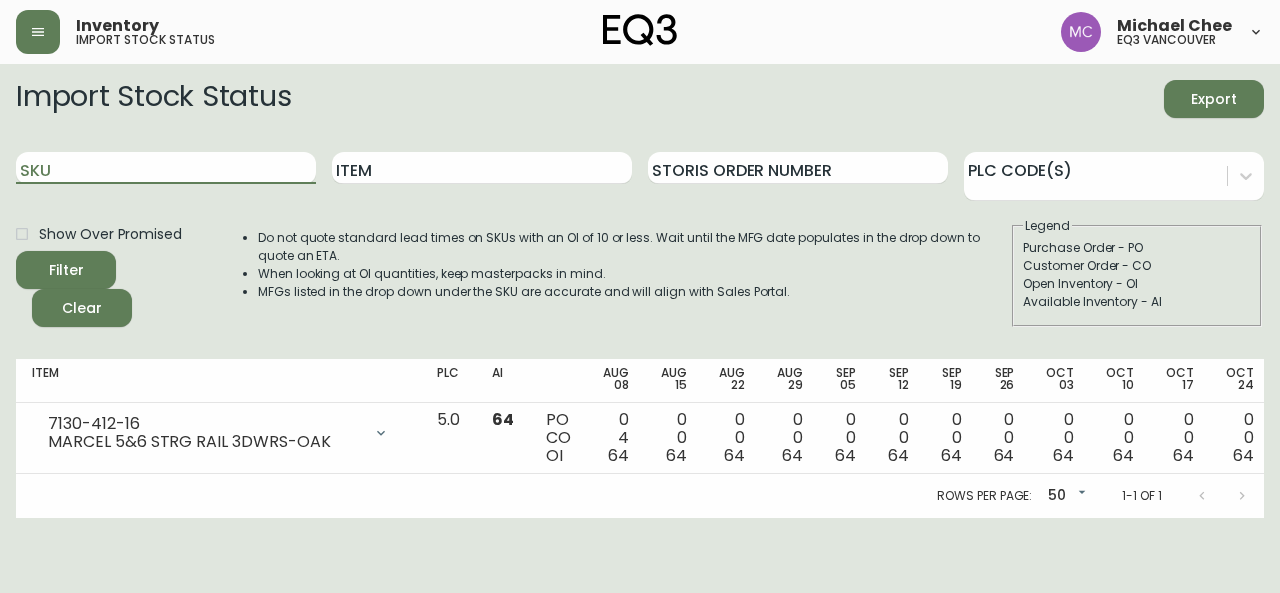 paste on "7130-419-16" 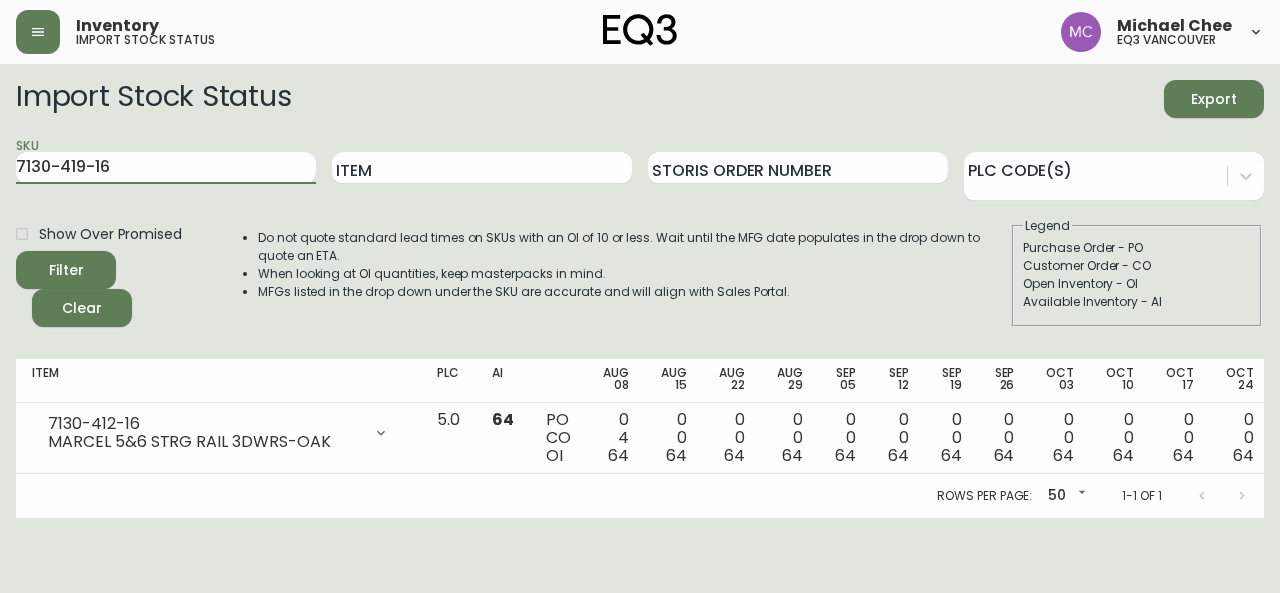 type on "7130-419-16" 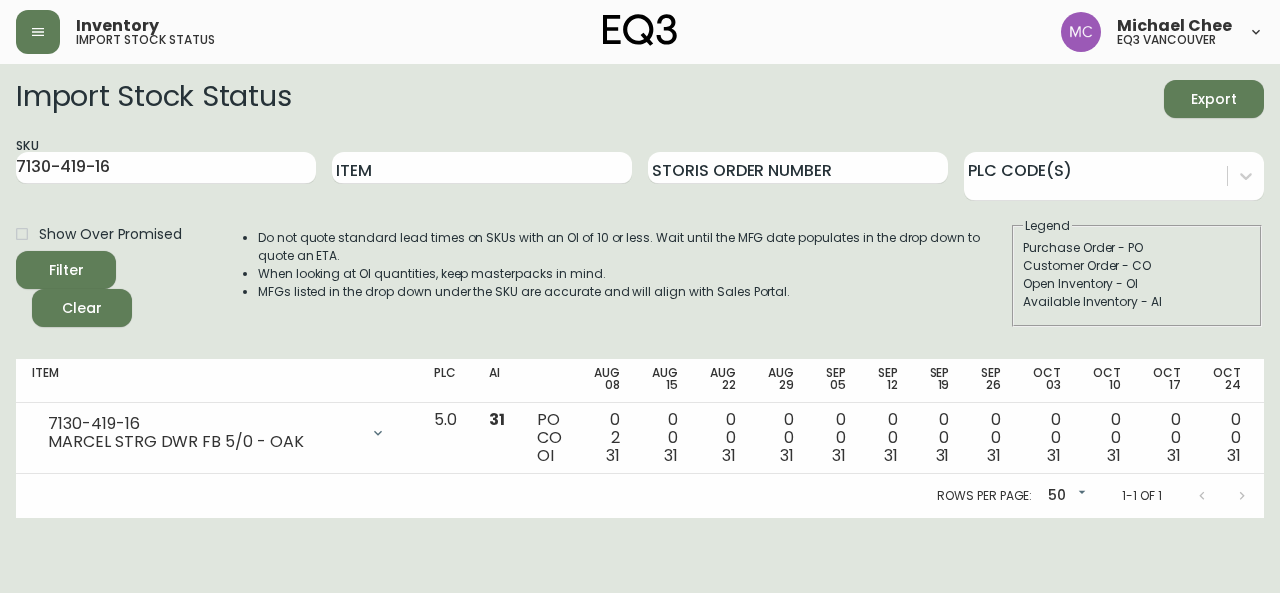 click on "Import Stock Status Export SKU [NUMBER]-[NUMBER]-[NUMBER] Item Storis Order Number PLC Code(s) Show Over Promised Filter Clear Do not quote standard lead times on SKUs with an OI of 10 or less. Wait until the MFG date populates in the drop down to quote an ETA. When looking at OI quantities, keep masterpacks in mind. MFGs listed in the drop down under the SKU are accurate and will align with Sales Portal. Legend Purchase Order - PO Customer Order - CO Open Inventory - OI Available Inventory - AI Item PLC AI Aug 08 Aug 15 Aug 22 Aug 29 Sep 05 Sep 12 Sep 19 Sep 26 Oct 03 Oct 10 Oct 17 Oct 24 Oct 31 Future [NUMBER]-[NUMBER]-[NUMBER] MARCEL STRG DWR FB 5/0 - OAK Opening Balance 33 ( [MONTH] [DAY], [YEAR] ) Customer Order ([NUMBER]) 1 ( [MONTH] [DAY], [YEAR] ) Customer Order ([NUMBER]) 1 ( [MONTH] [DAY], [YEAR] ) Available Inventory 31 ( [MONTH] [DAY], [YEAR] ) 5.0 31 PO CO OI 0 2 31 0 0 31 0 0 31 0 0 31 0 0 31 0 0 31 0 0 31 0 0 31 0 0 31 0 0 31 0 0 31 0 0 31 0 0 31 Rows per page: 50 50 1-1 of 1" at bounding box center (640, 291) 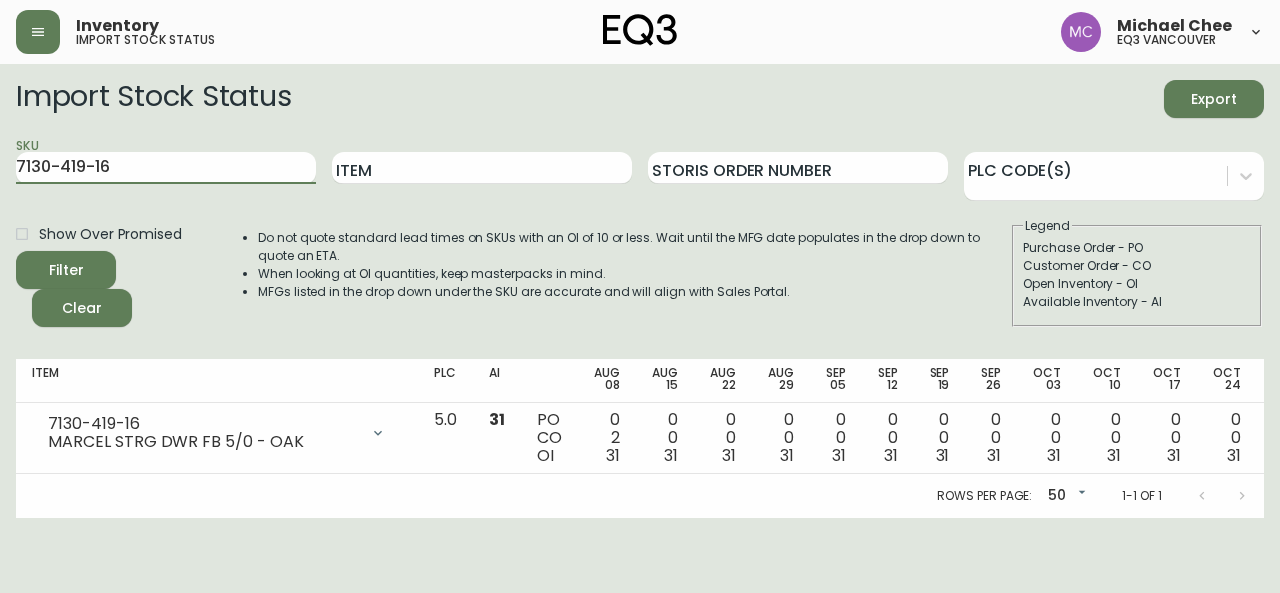 drag, startPoint x: 122, startPoint y: 165, endPoint x: 0, endPoint y: 165, distance: 122 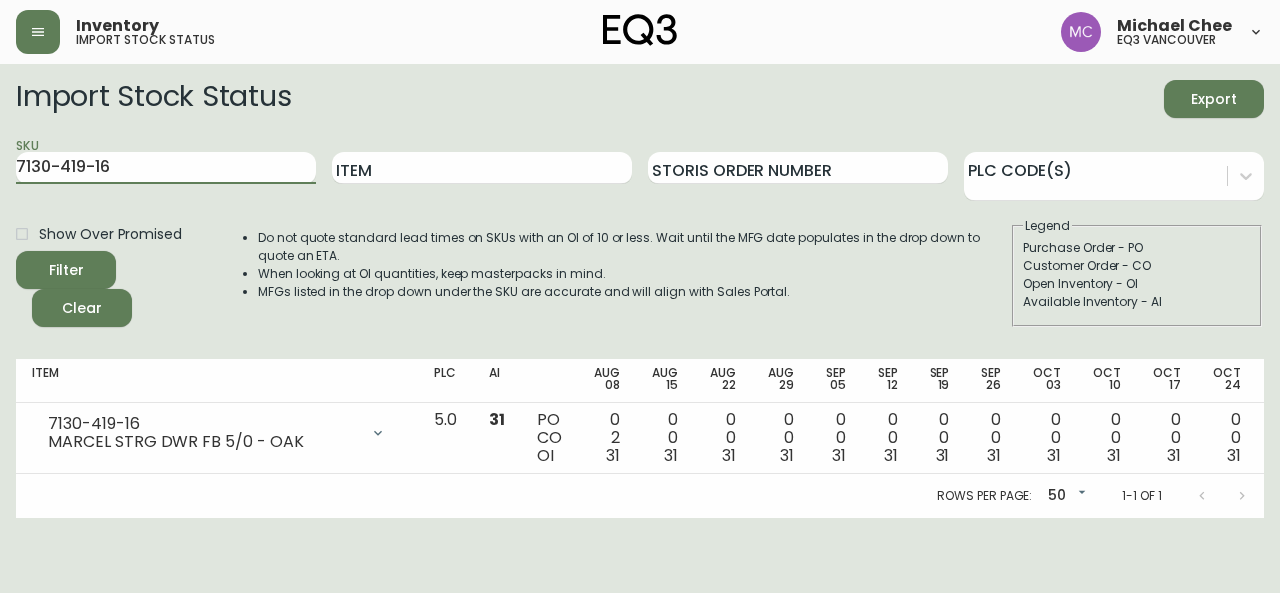 click on "Import Stock Status Export SKU [NUMBER]-[NUMBER]-[NUMBER] Item Storis Order Number PLC Code(s) Show Over Promised Filter Clear Do not quote standard lead times on SKUs with an OI of 10 or less. Wait until the MFG date populates in the drop down to quote an ETA. When looking at OI quantities, keep masterpacks in mind. MFGs listed in the drop down under the SKU are accurate and will align with Sales Portal. Legend Purchase Order - PO Customer Order - CO Open Inventory - OI Available Inventory - AI Item PLC AI Aug 08 Aug 15 Aug 22 Aug 29 Sep 05 Sep 12 Sep 19 Sep 26 Oct 03 Oct 10 Oct 17 Oct 24 Oct 31 Future [NUMBER]-[NUMBER]-[NUMBER] MARCEL STRG DWR FB 5/0 - OAK Opening Balance 33 ( [MONTH] [DAY], [YEAR] ) Customer Order ([NUMBER]) 1 ( [MONTH] [DAY], [YEAR] ) Customer Order ([NUMBER]) 1 ( [MONTH] [DAY], [YEAR] ) Available Inventory 31 ( [MONTH] [DAY], [YEAR] ) 5.0 31 PO CO OI 0 2 31 0 0 31 0 0 31 0 0 31 0 0 31 0 0 31 0 0 31 0 0 31 0 0 31 0 0 31 0 0 31 0 0 31 0 0 31 Rows per page: 50 50 1-1 of 1" at bounding box center (640, 291) 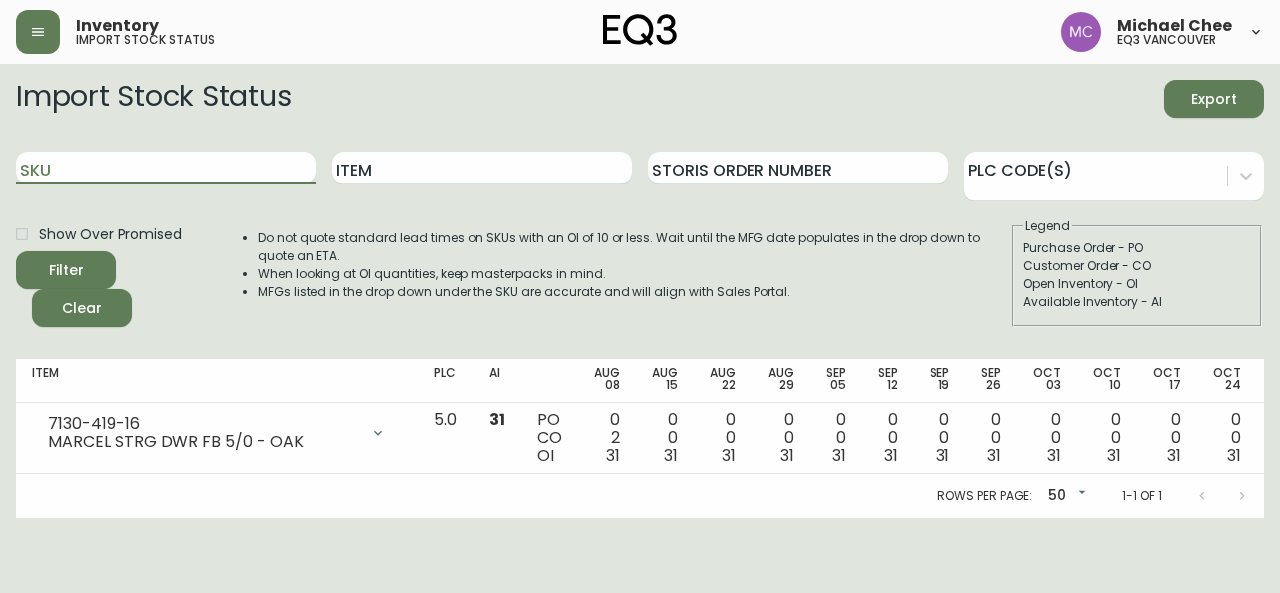 paste on "7130-419-16" 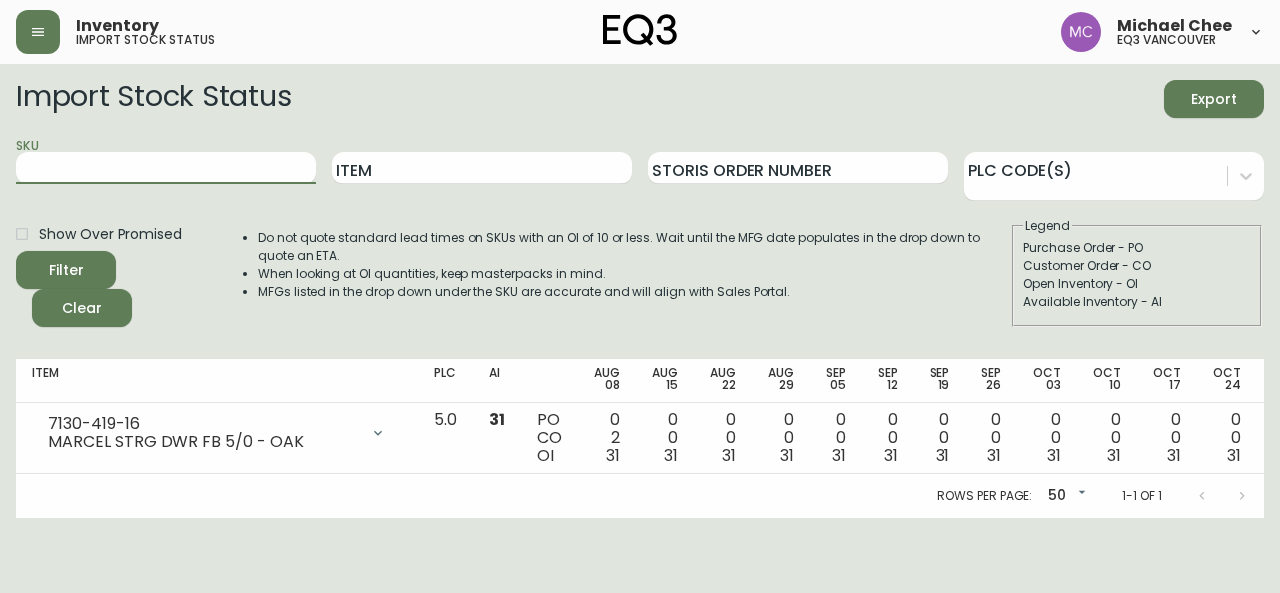 type on "7130-419-16" 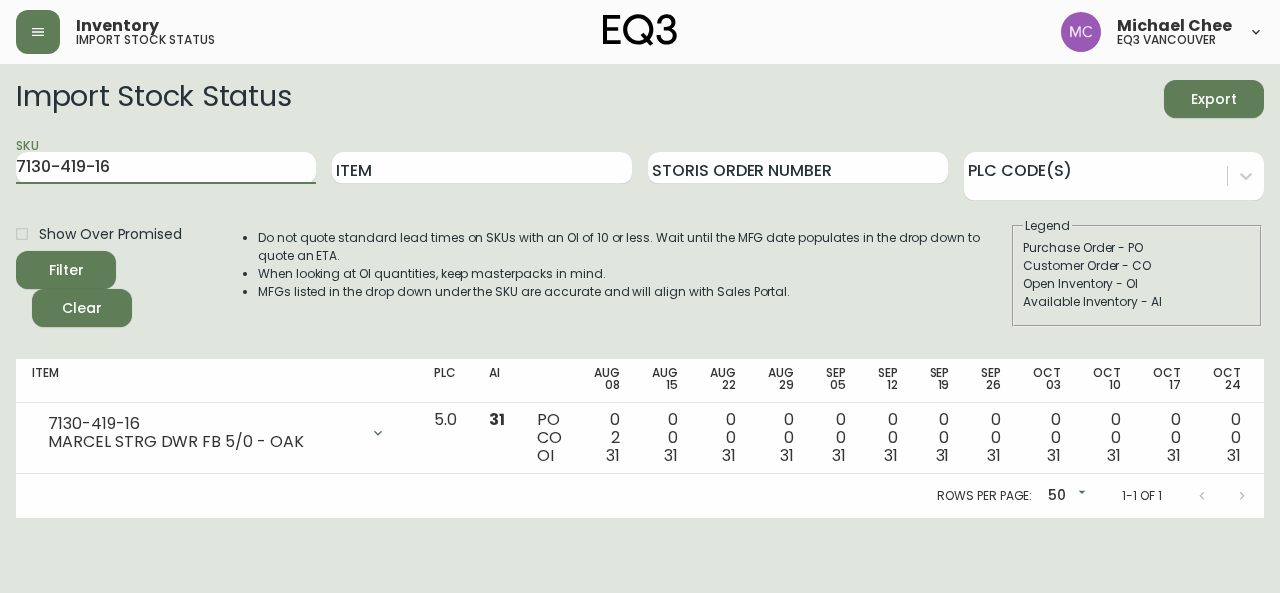 click on "Filter" at bounding box center (66, 270) 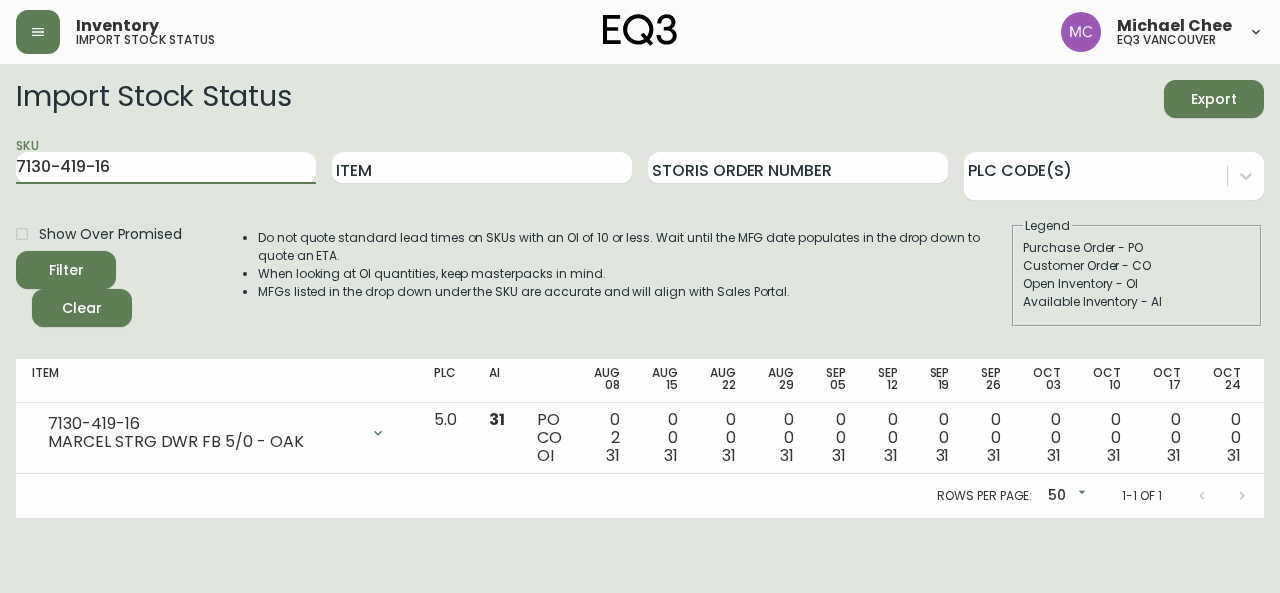 drag, startPoint x: 118, startPoint y: 169, endPoint x: 0, endPoint y: 150, distance: 119.519875 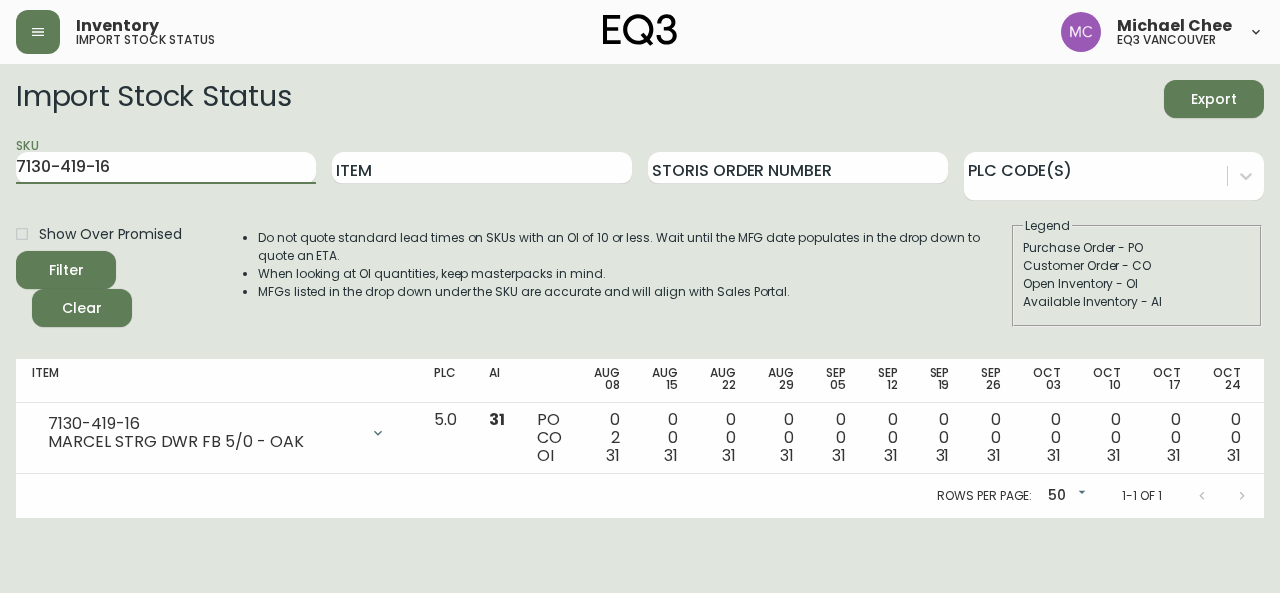 click on "Import Stock Status Export SKU [NUMBER]-[NUMBER]-[NUMBER] Item Storis Order Number PLC Code(s) Show Over Promised Filter Clear Do not quote standard lead times on SKUs with an OI of 10 or less. Wait until the MFG date populates in the drop down to quote an ETA. When looking at OI quantities, keep masterpacks in mind. MFGs listed in the drop down under the SKU are accurate and will align with Sales Portal. Legend Purchase Order - PO Customer Order - CO Open Inventory - OI Available Inventory - AI Item PLC AI Aug 08 Aug 15 Aug 22 Aug 29 Sep 05 Sep 12 Sep 19 Sep 26 Oct 03 Oct 10 Oct 17 Oct 24 Oct 31 Future [NUMBER]-[NUMBER]-[NUMBER] MARCEL STRG DWR FB 5/0 - OAK Opening Balance 33 ( [MONTH] [DAY], [YEAR] ) Customer Order ([NUMBER]) 1 ( [MONTH] [DAY], [YEAR] ) Customer Order ([NUMBER]) 1 ( [MONTH] [DAY], [YEAR] ) Available Inventory 31 ( [MONTH] [DAY], [YEAR] ) 5.0 31 PO CO OI 0 2 31 0 0 31 0 0 31 0 0 31 0 0 31 0 0 31 0 0 31 0 0 31 0 0 31 0 0 31 0 0 31 0 0 31 0 0 31 Rows per page: 50 50 1-1 of 1" at bounding box center (640, 291) 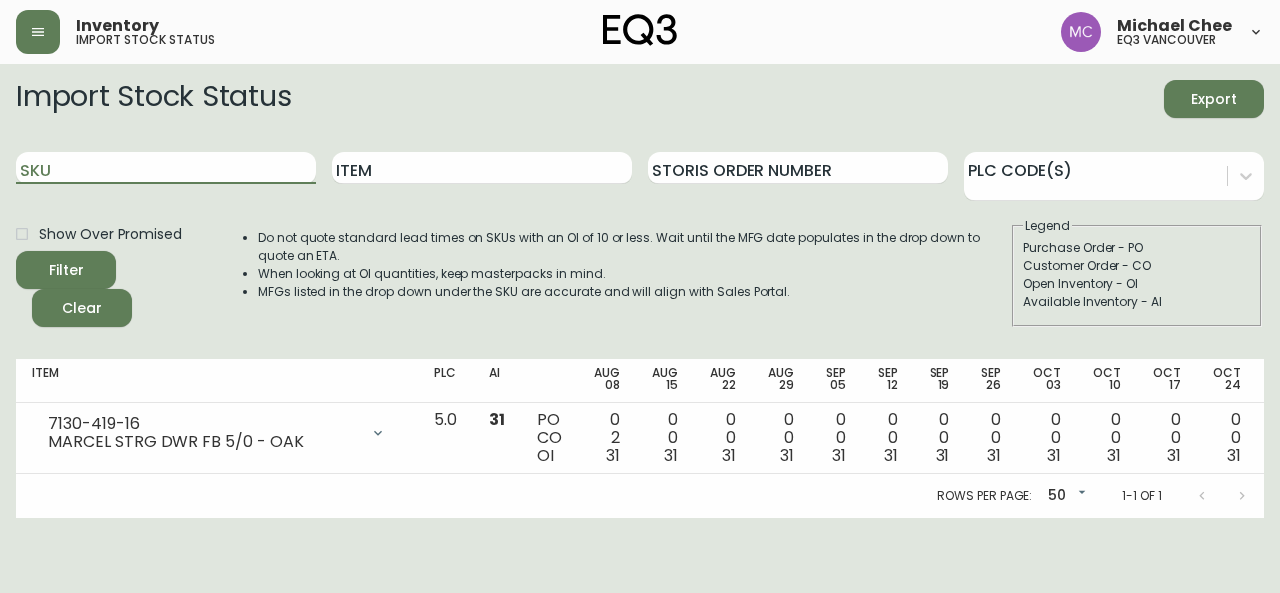 paste on "3050-473-1" 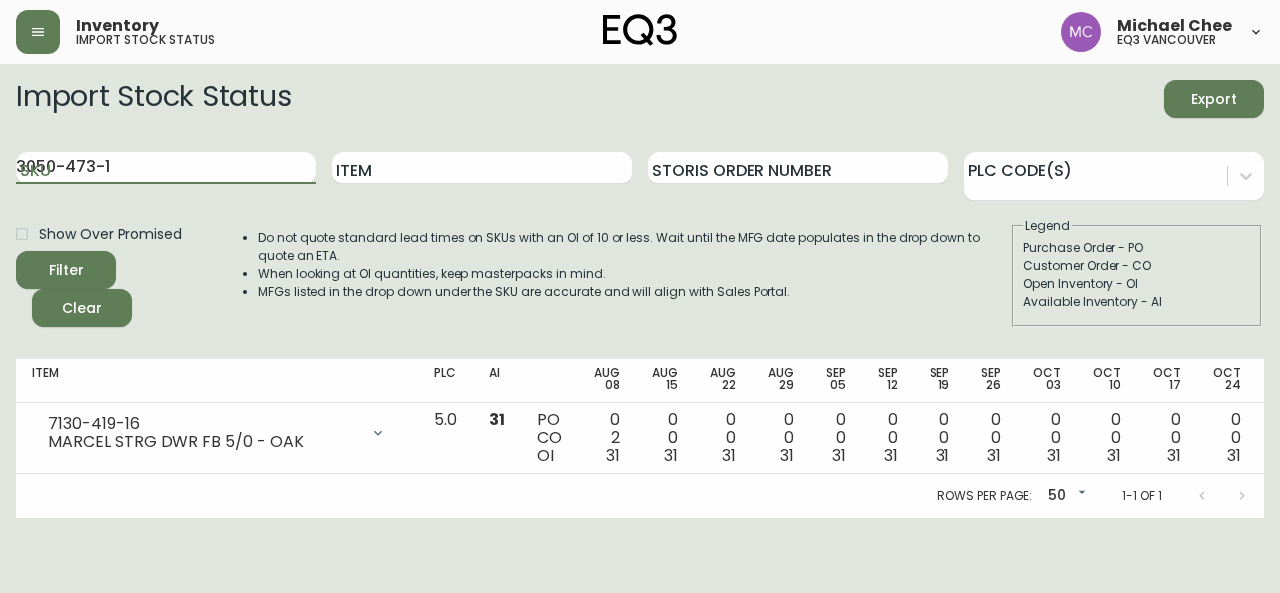 type on "3050-473-1" 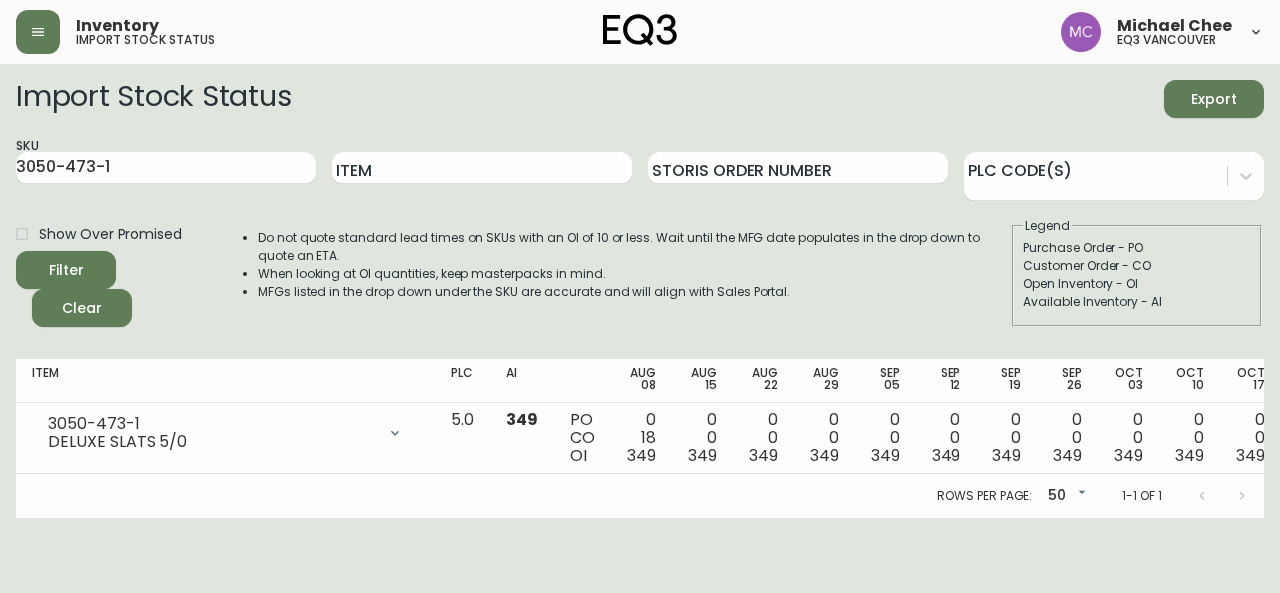 click on "Import Stock Status Export SKU [NUMBER]-[NUMBER]-[NUMBER] Item Storis Order Number PLC Code(s) Show Over Promised Filter Clear Do not quote standard lead times on SKUs with an OI of 10 or less. Wait until the MFG date populates in the drop down to quote an ETA. When looking at OI quantities, keep masterpacks in mind. MFGs listed in the drop down under the SKU are accurate and will align with Sales Portal. Legend Purchase Order - PO Customer Order - CO Open Inventory - OI Available Inventory - AI Item PLC AI Aug 08 Aug 15 Aug 22 Aug 29 Sep 05 Sep 12 Sep 19 Sep 26 Oct 03 Oct 10 Oct 17 Oct 24 Oct 31 Future [NUMBER]-[NUMBER]-[NUMBER] DELUXE SLATS 5/0 Opening Balance 367 ( [MONTH] [DAY], [YEAR] ) Customer Order ([NUMBER]) 1 ( [MONTH] [DAY], [YEAR] ) Customer Order ([NUMBER]) 1 ( [MONTH] [DAY], [YEAR] ) Customer Order ([NUMBER]) 1 ( [MONTH] [DAY], [YEAR] ) Customer Order ([NUMBER]) 1 ( [MONTH] [DAY], [YEAR] ) Customer Order ([NUMBER]) 1 ( [MONTH] [DAY], [YEAR] ) Customer Order ([NUMBER]) 1 ( [MONTH] [DAY], [YEAR] ) Customer Order ([NUMBER]) 1 ( [MONTH] [DAY], [YEAR] ) Customer Order ([NUMBER]) 1 ( [MONTH] [DAY], [YEAR] ) 1 ( ) 1 ( )" at bounding box center [640, 291] 